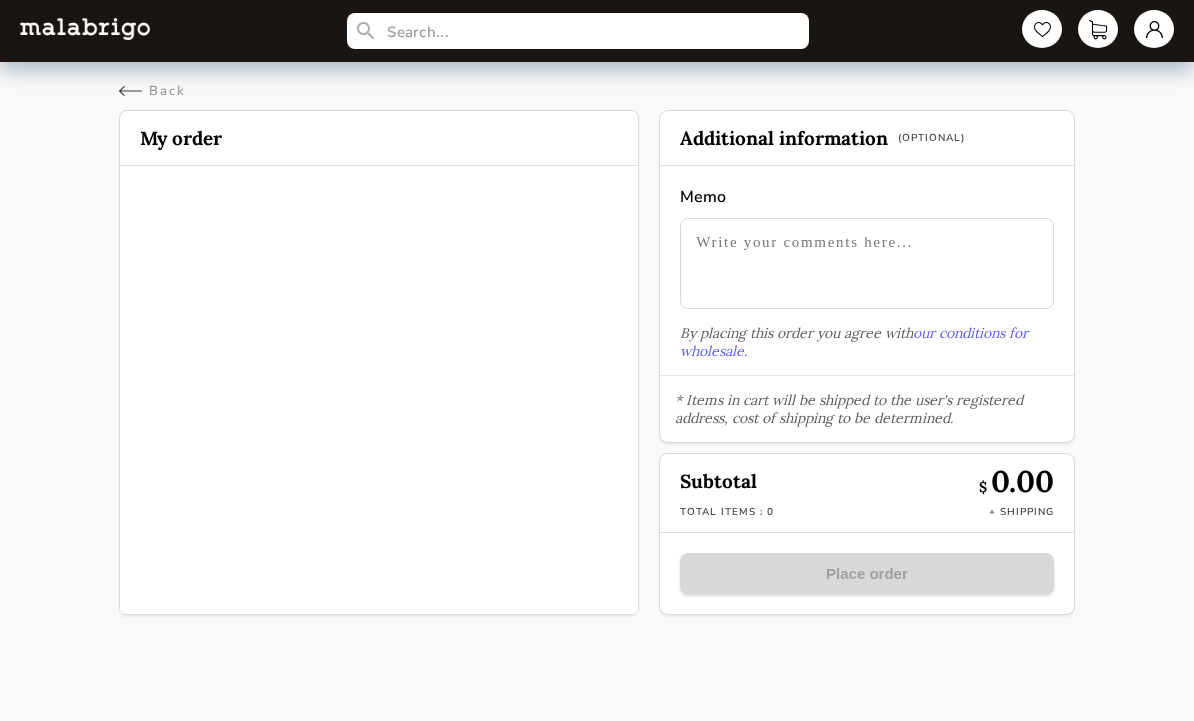 scroll, scrollTop: 0, scrollLeft: 0, axis: both 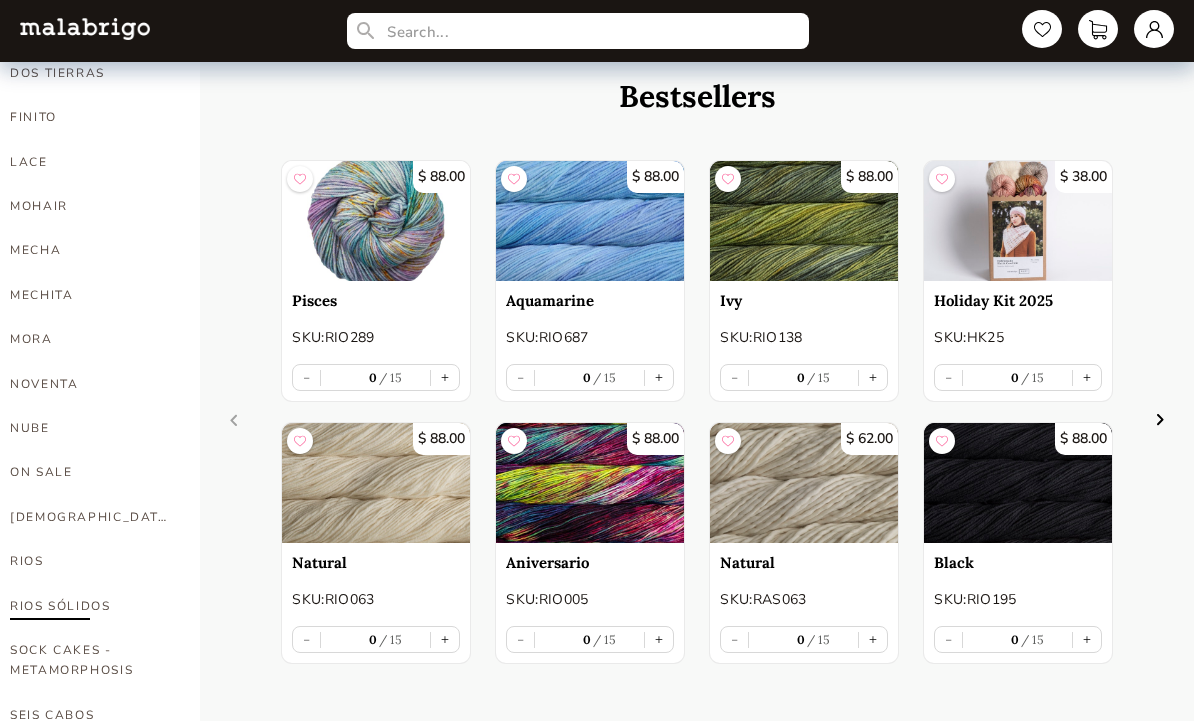 click on "RIOS SÓLIDOS" at bounding box center [90, 606] 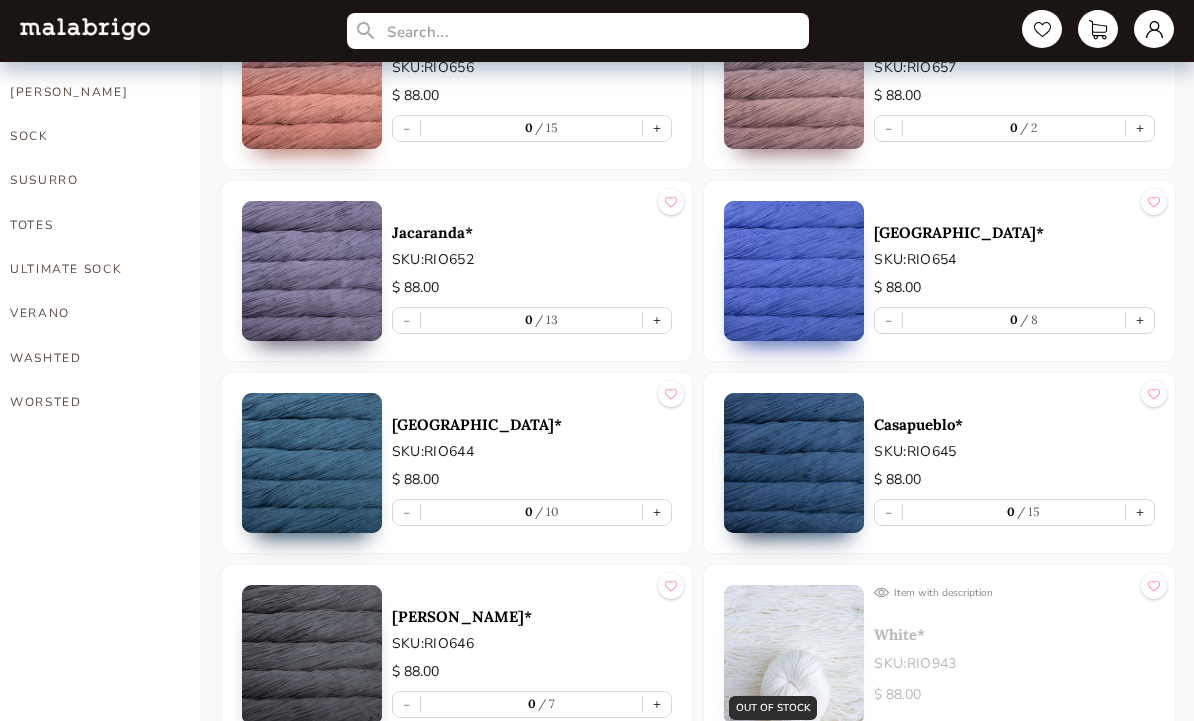 scroll, scrollTop: 1437, scrollLeft: 0, axis: vertical 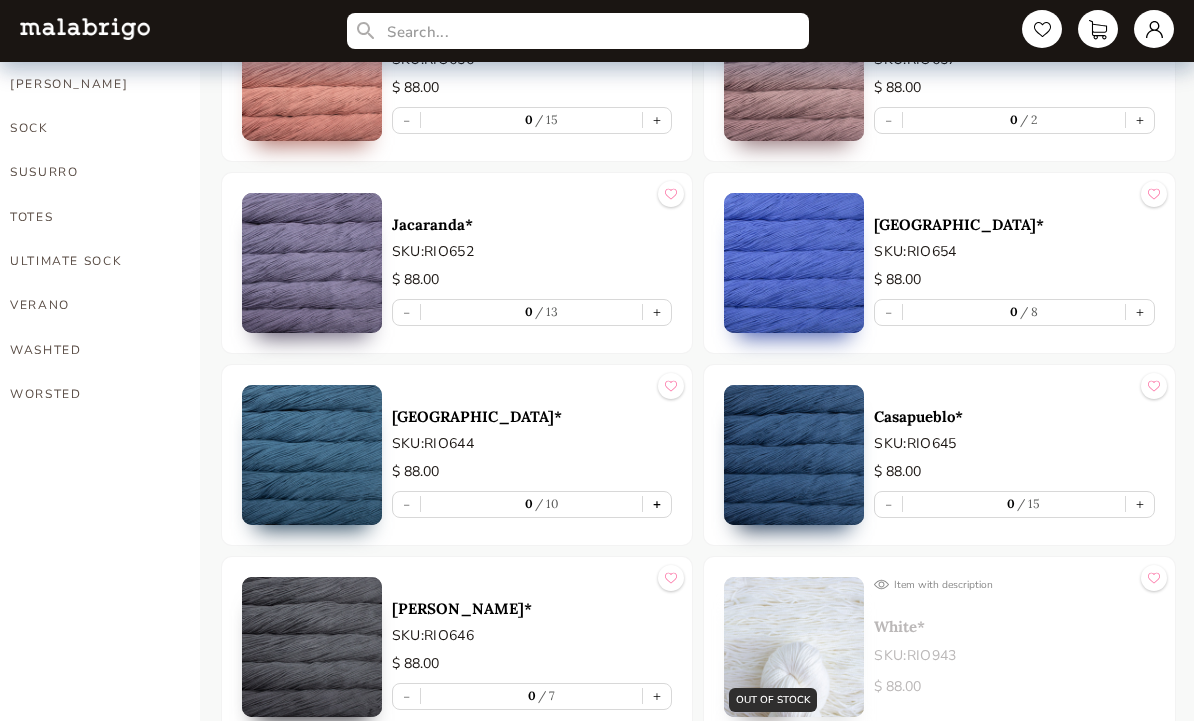 click on "+" at bounding box center (657, 505) 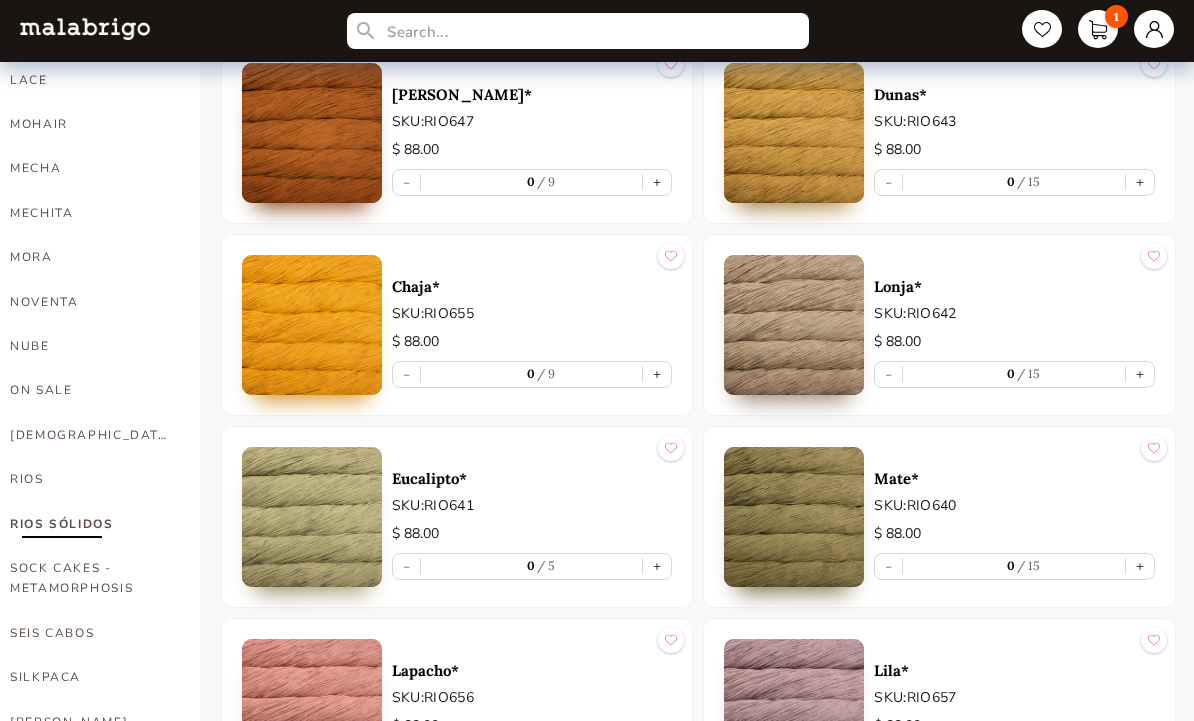 scroll, scrollTop: 800, scrollLeft: 0, axis: vertical 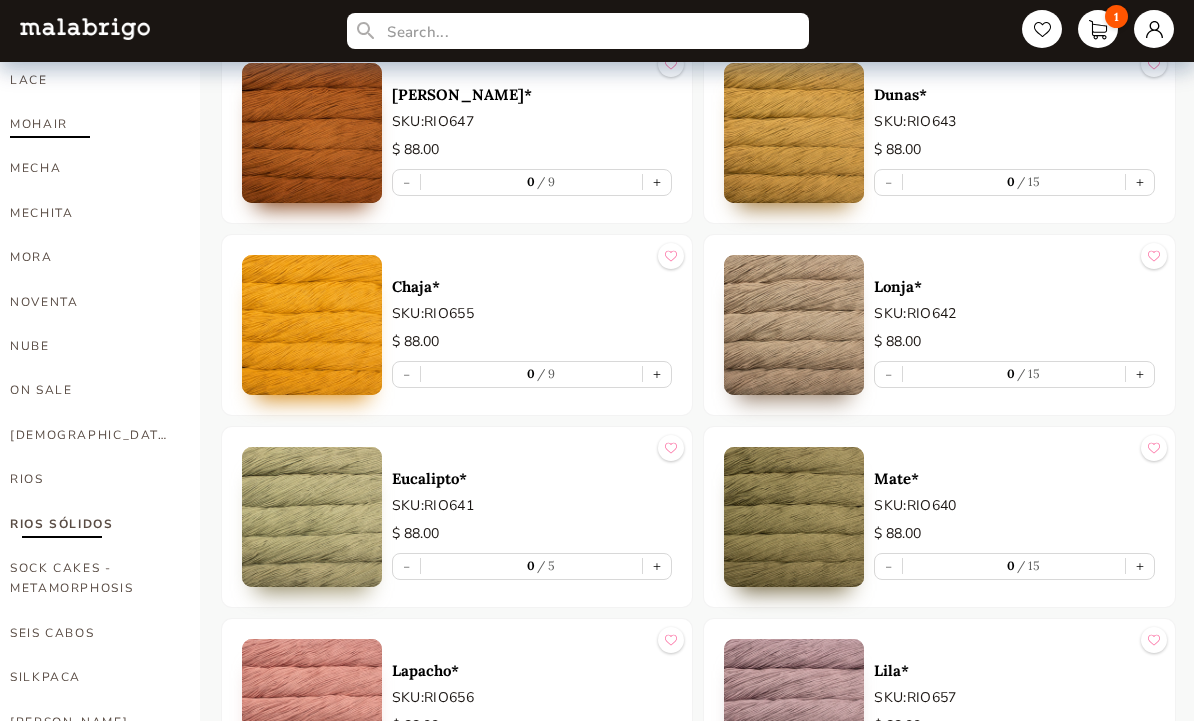 click on "MOHAIR" at bounding box center [90, 124] 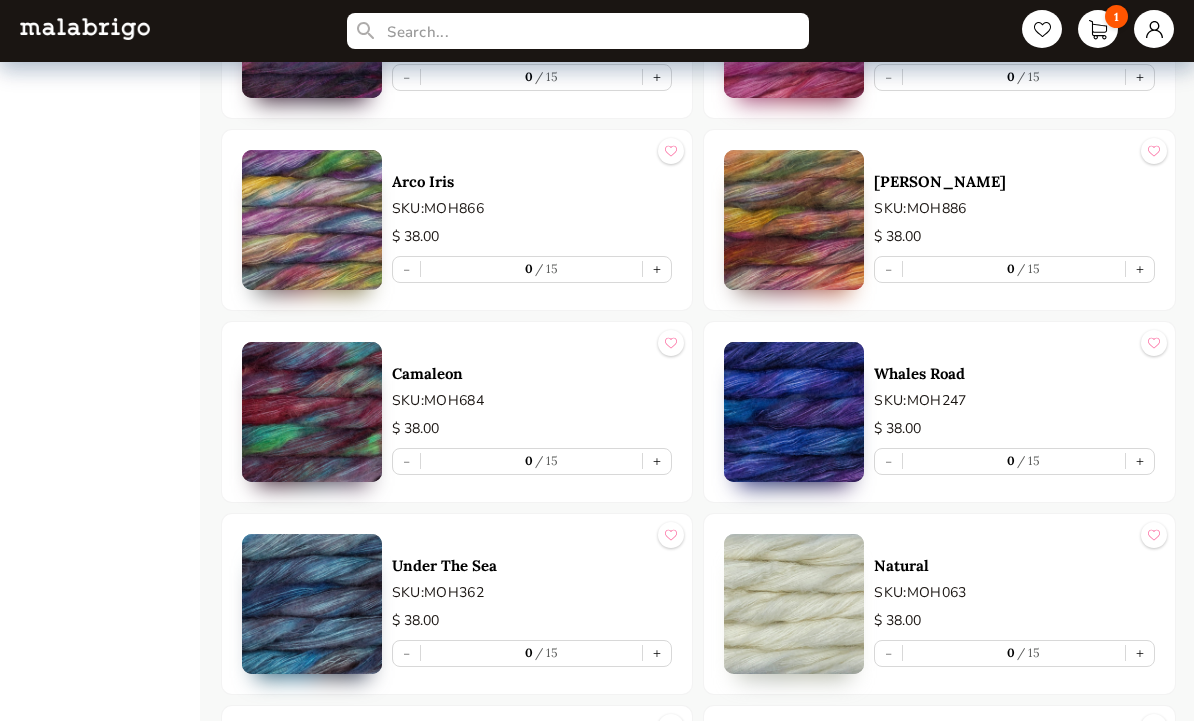 scroll, scrollTop: 1858, scrollLeft: 0, axis: vertical 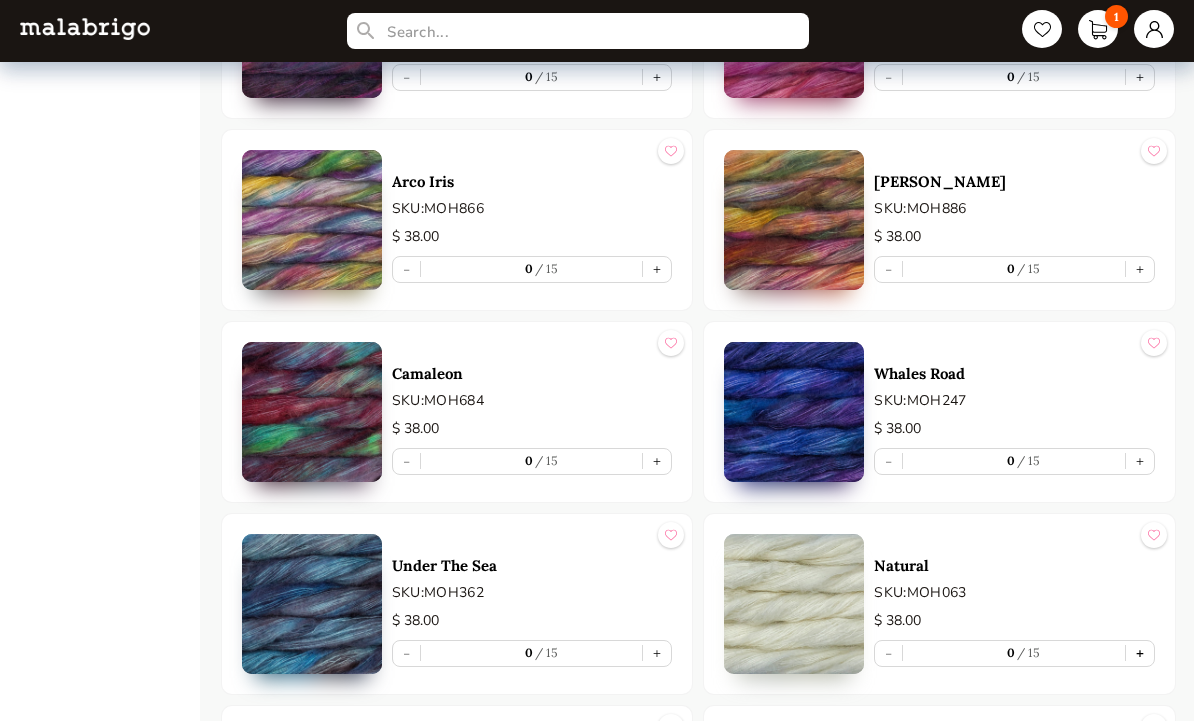 click on "+" at bounding box center [1140, 653] 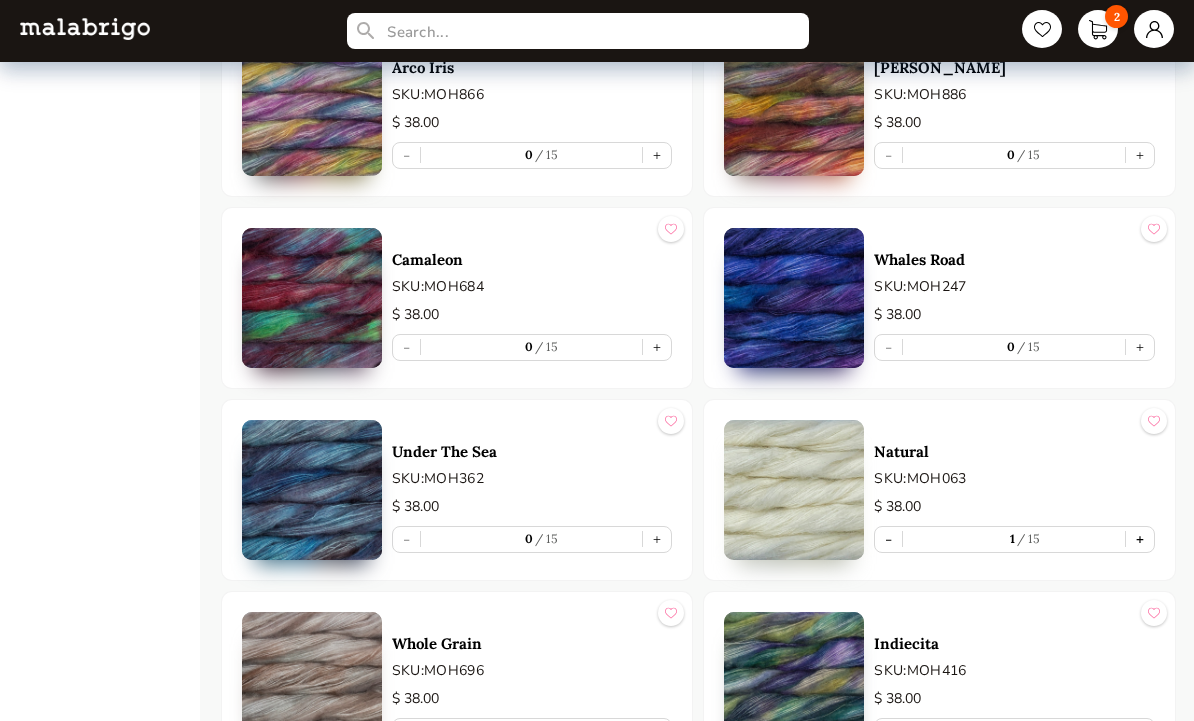 scroll, scrollTop: 2003, scrollLeft: 0, axis: vertical 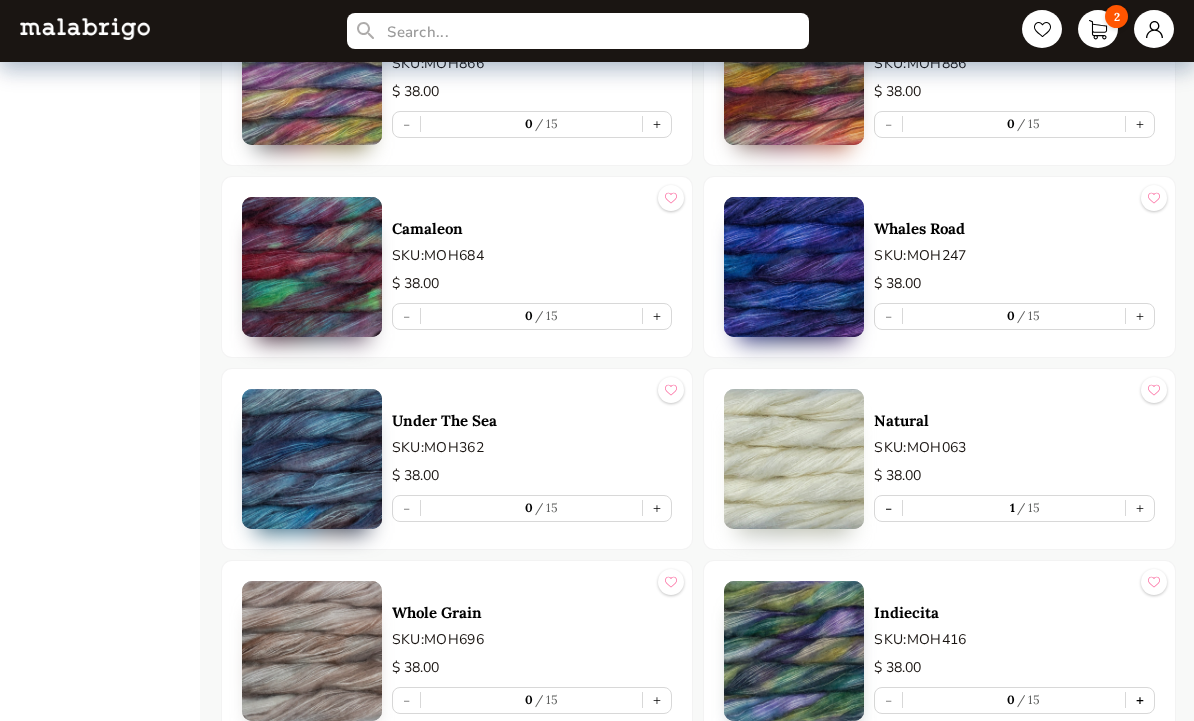 click on "+" at bounding box center (1140, 700) 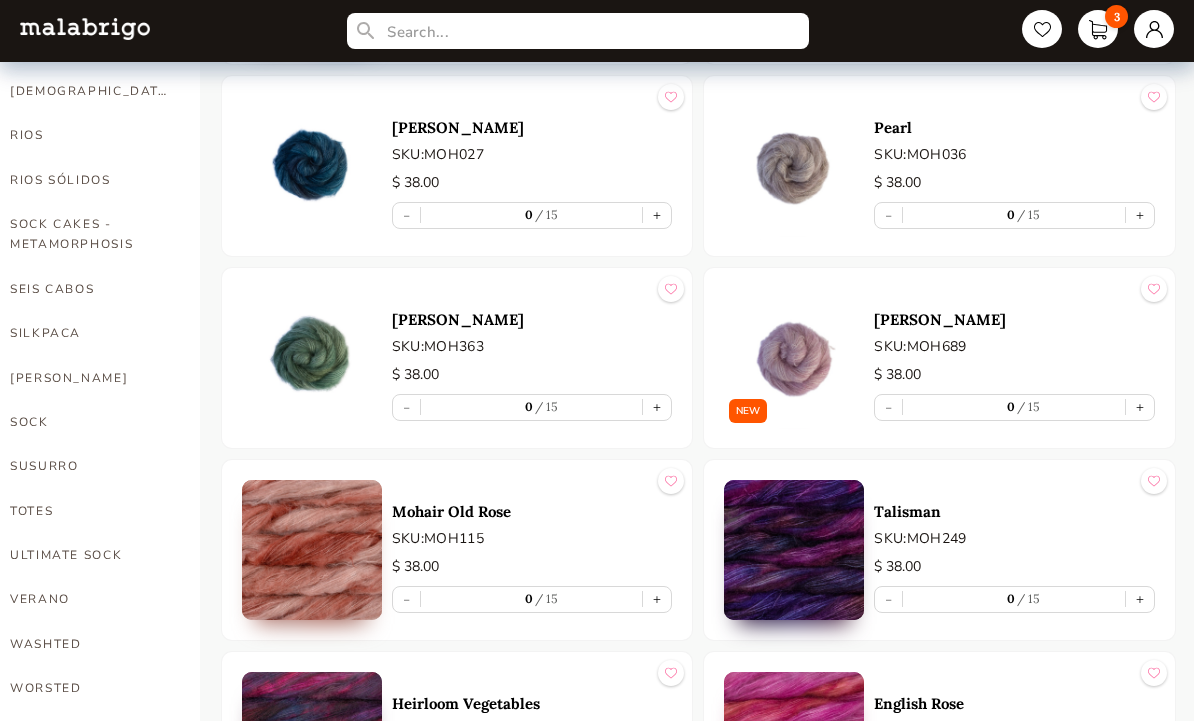 scroll, scrollTop: 1146, scrollLeft: 0, axis: vertical 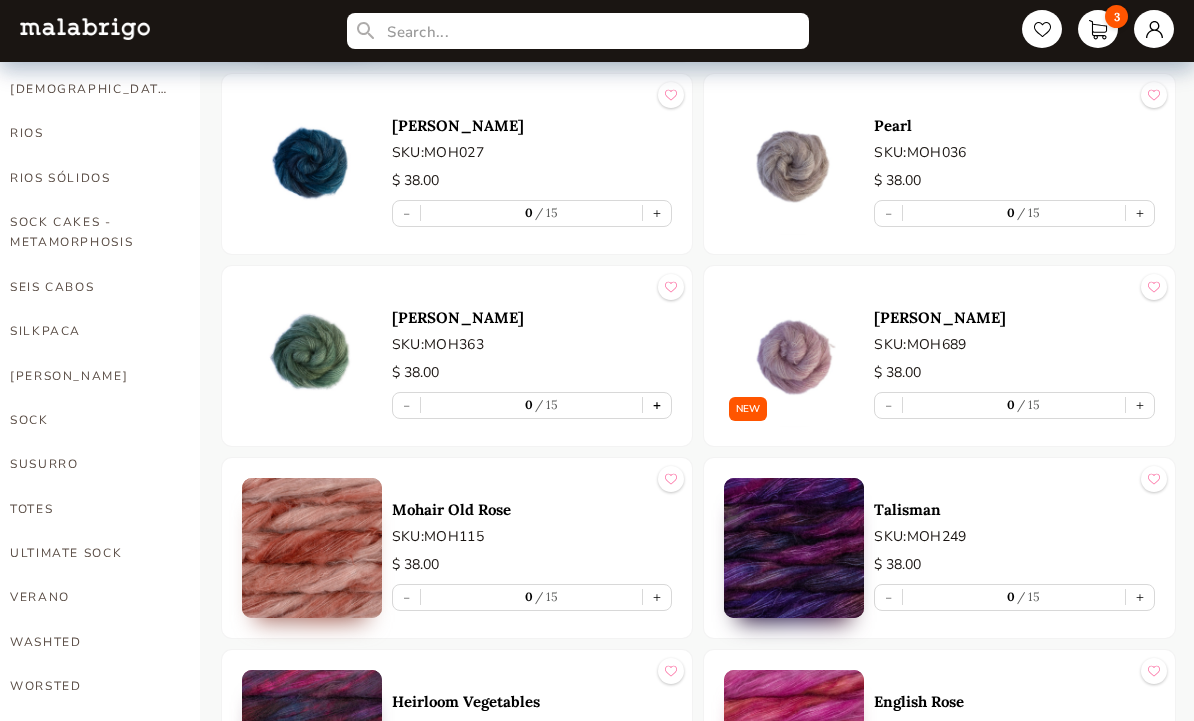 click on "+" at bounding box center [657, 405] 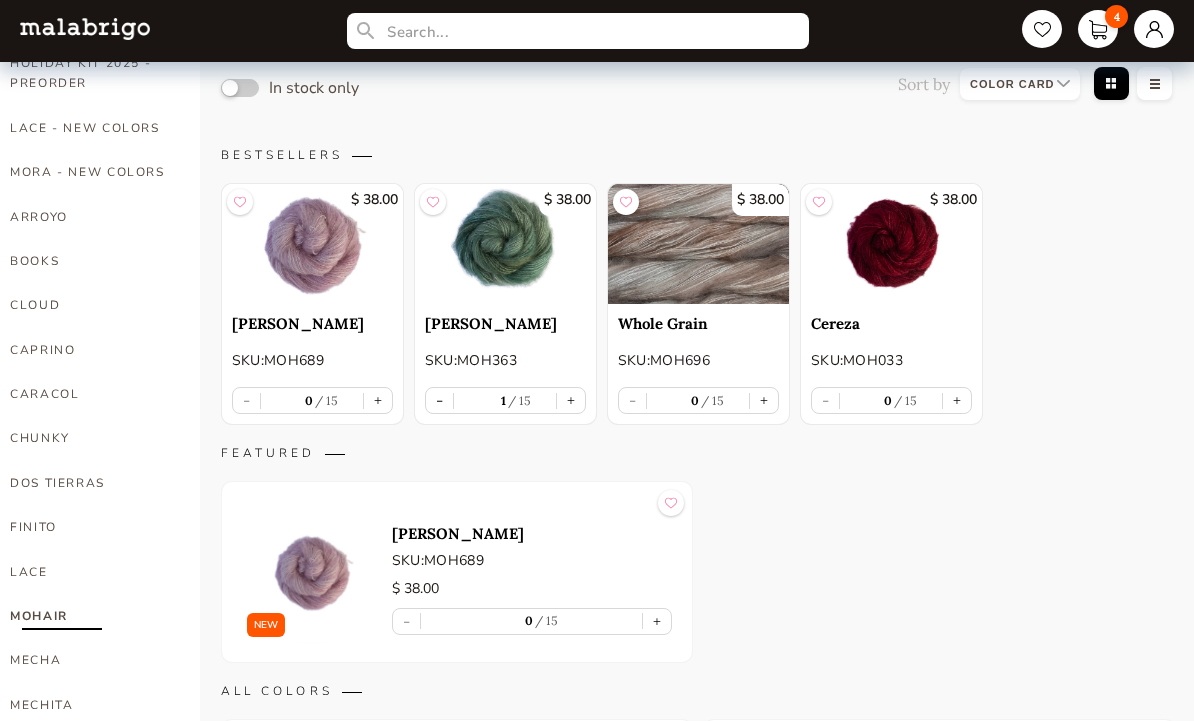 scroll, scrollTop: 307, scrollLeft: 0, axis: vertical 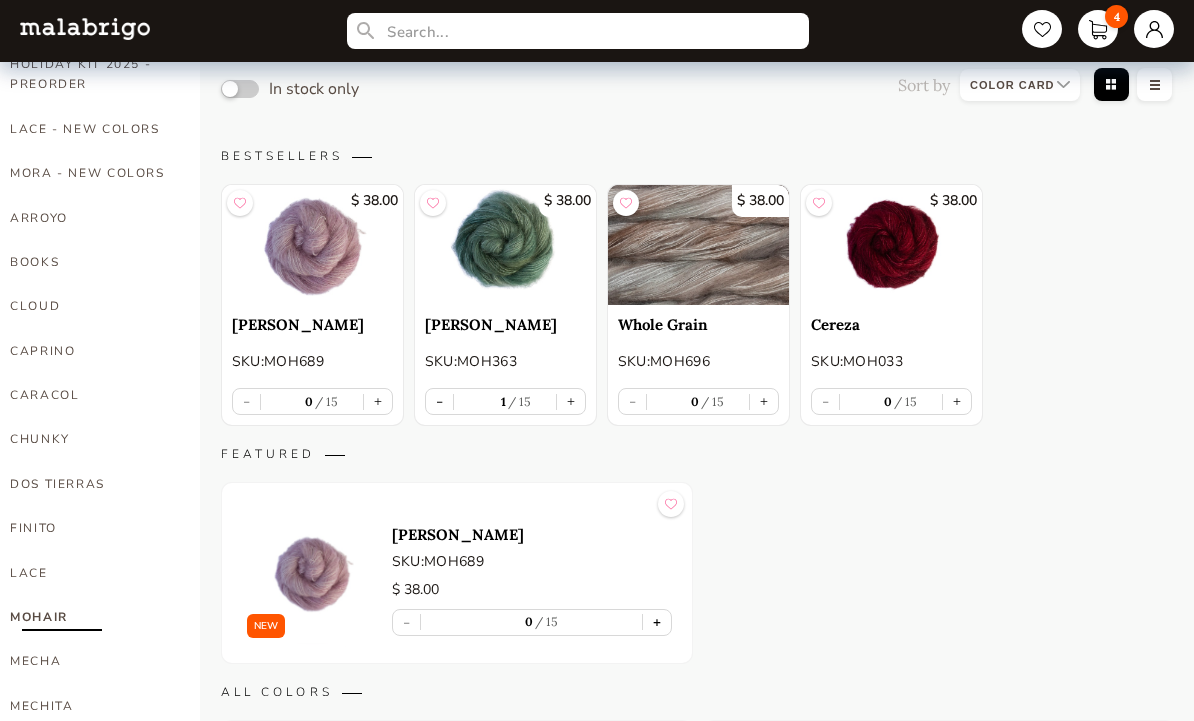 click on "+" at bounding box center [657, 622] 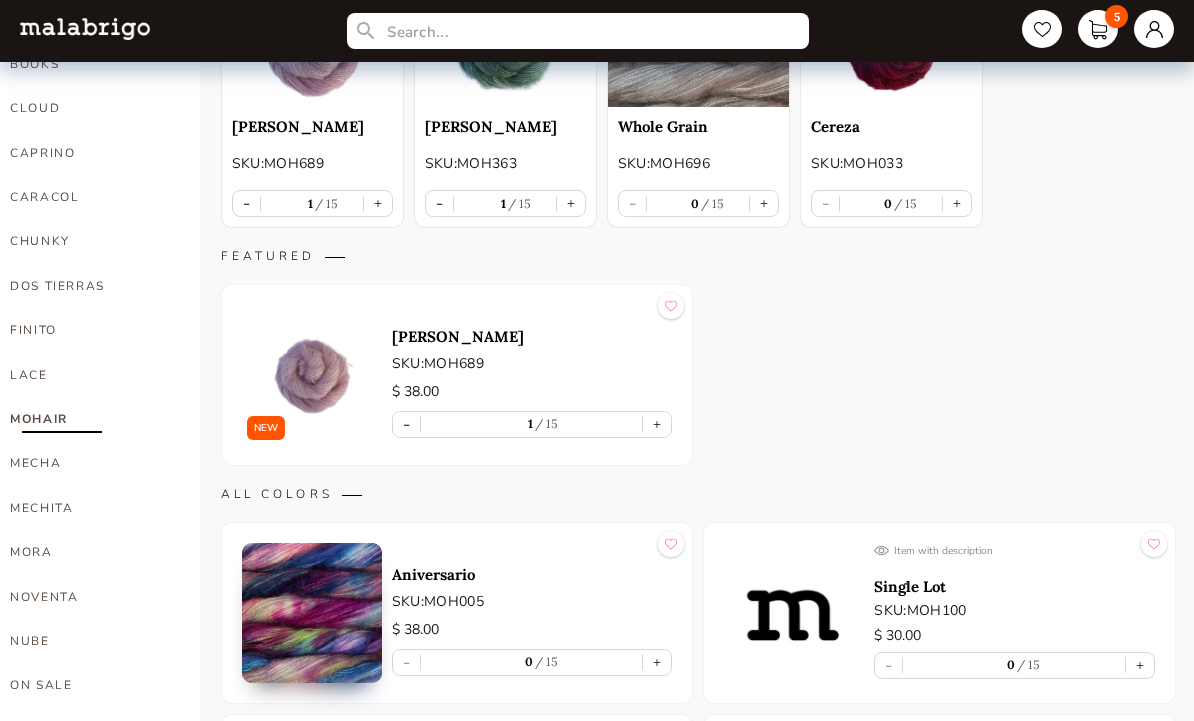 scroll, scrollTop: 505, scrollLeft: 0, axis: vertical 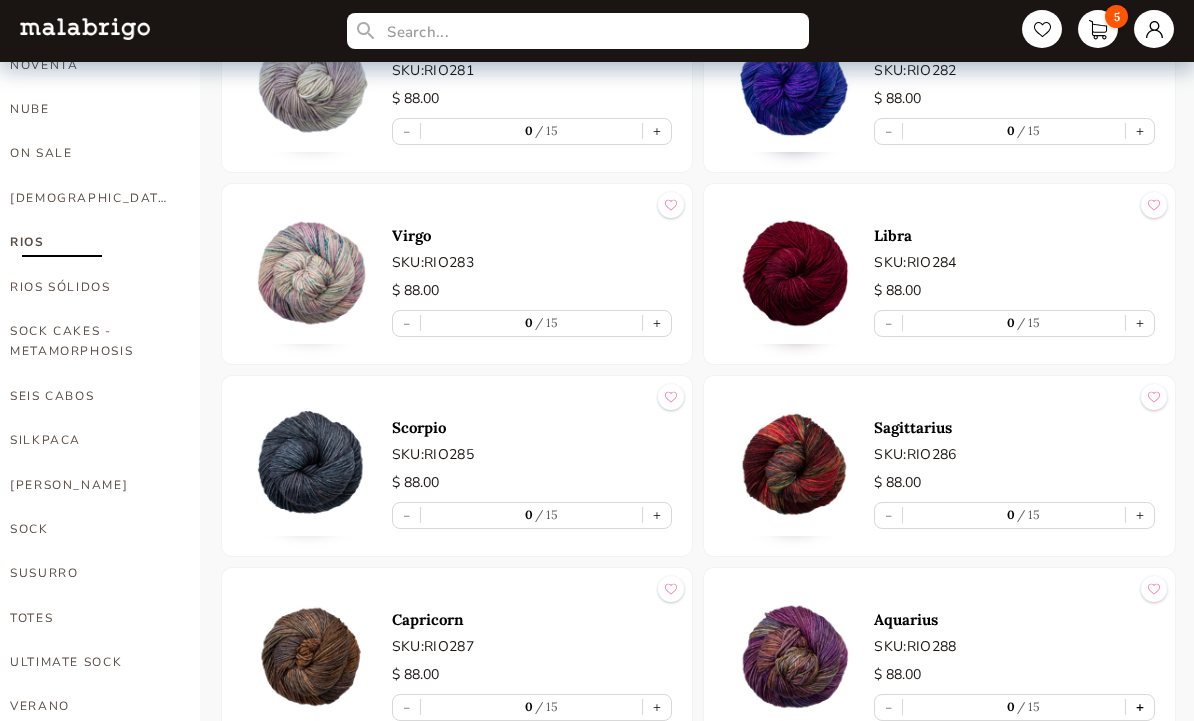 click on "+" at bounding box center [1140, 707] 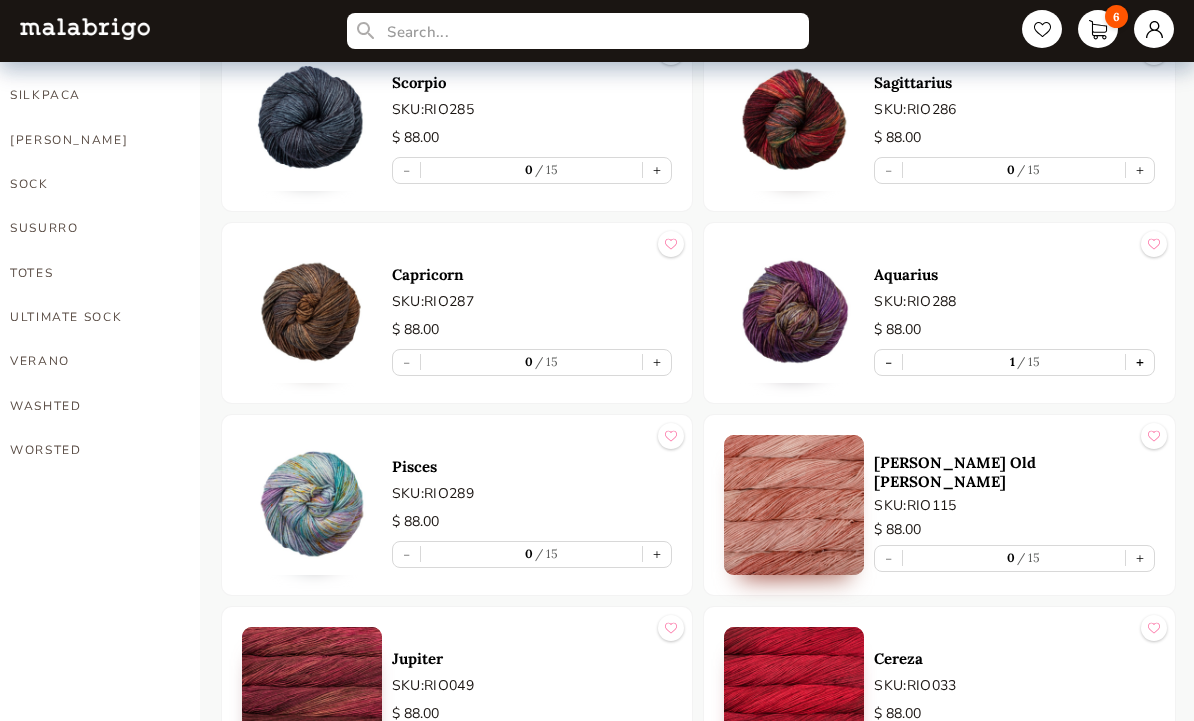 scroll, scrollTop: 1382, scrollLeft: 0, axis: vertical 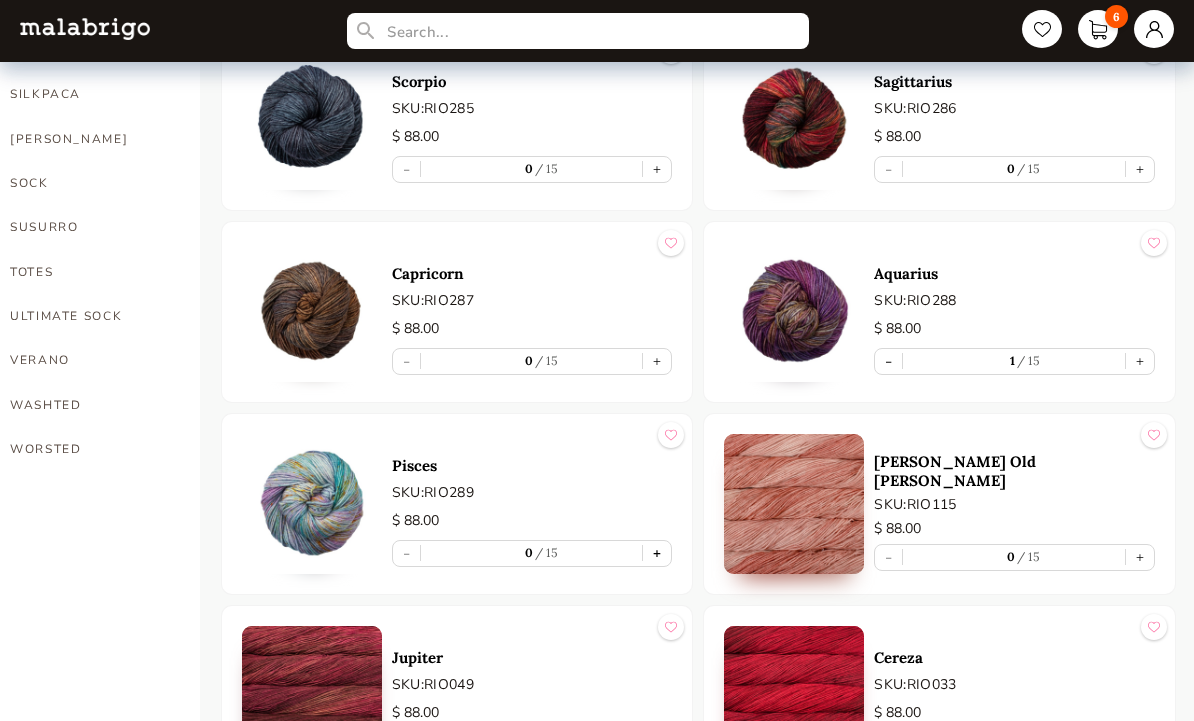 click on "+" at bounding box center (657, 554) 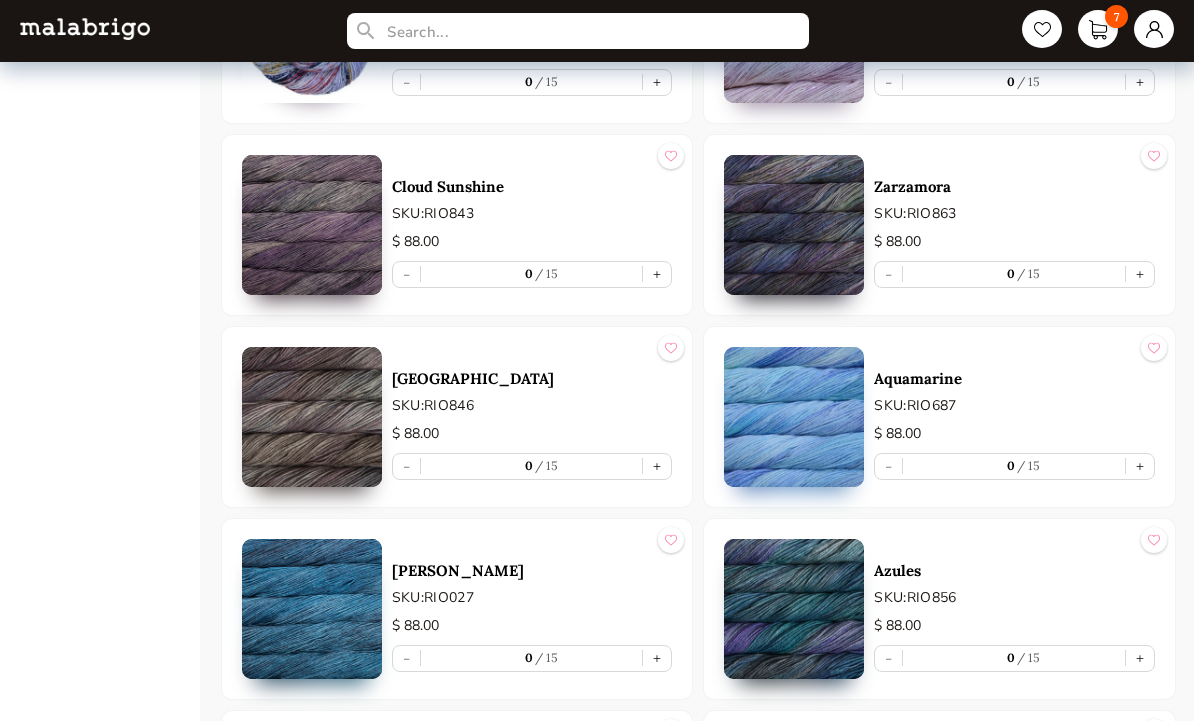 scroll, scrollTop: 3390, scrollLeft: 0, axis: vertical 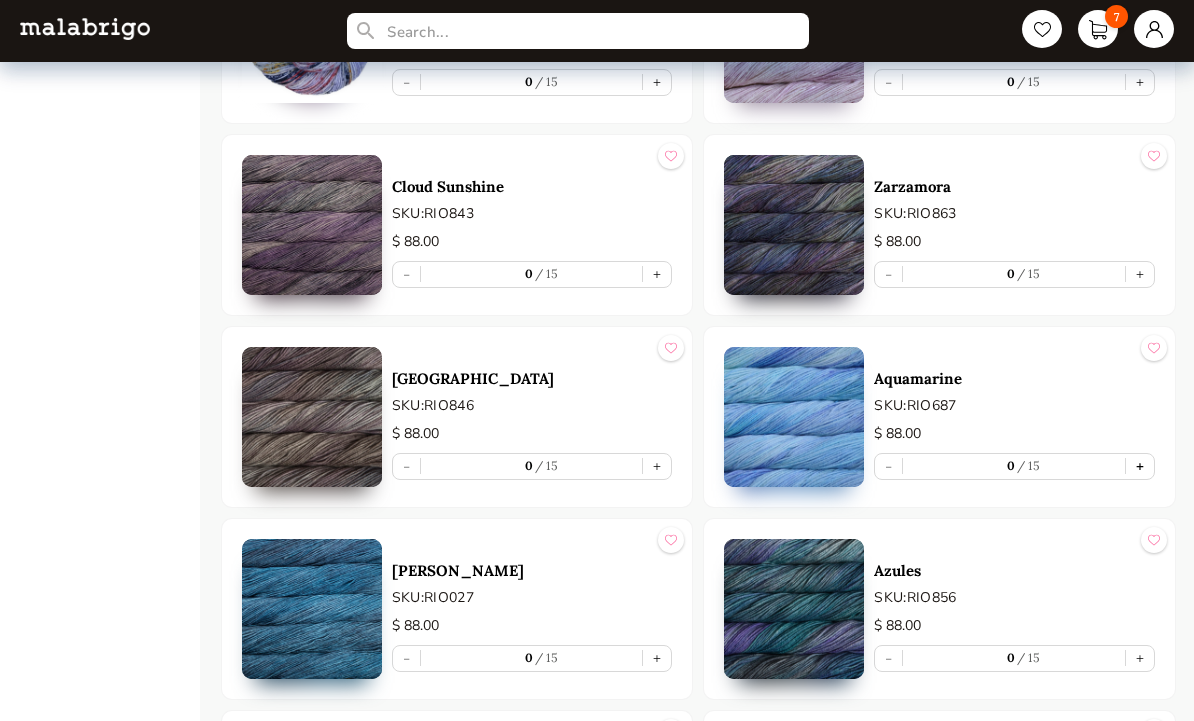 click on "+" at bounding box center (1140, 466) 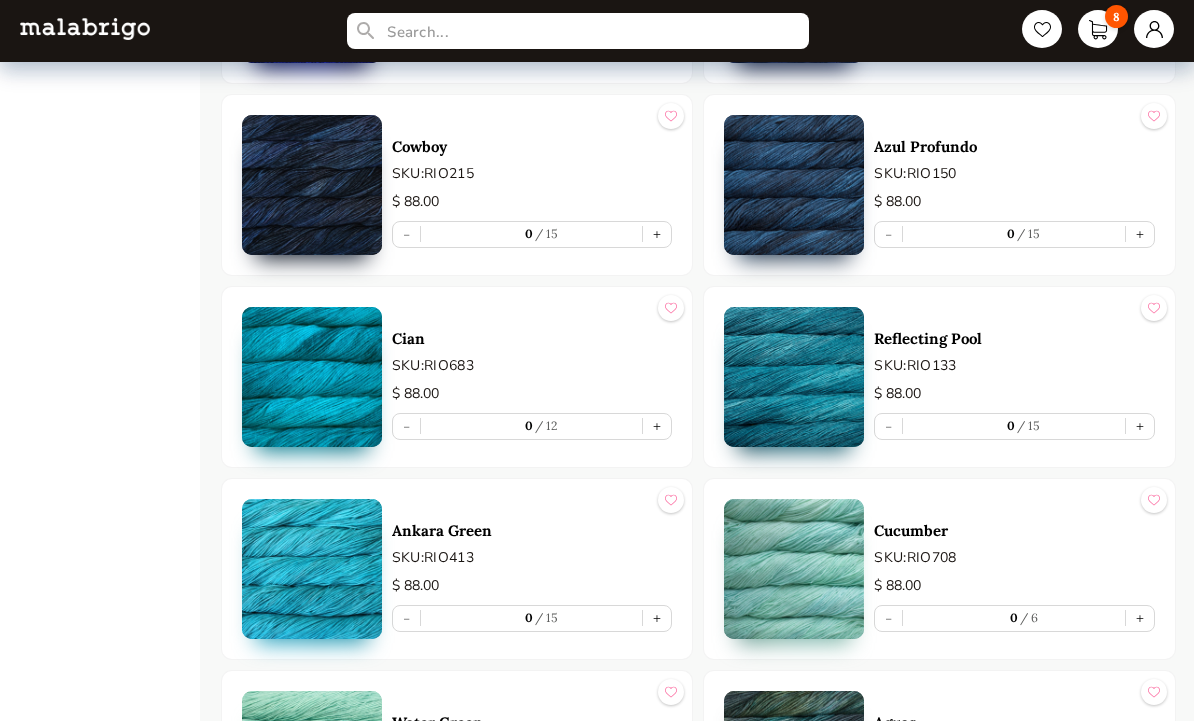 scroll, scrollTop: 4390, scrollLeft: 0, axis: vertical 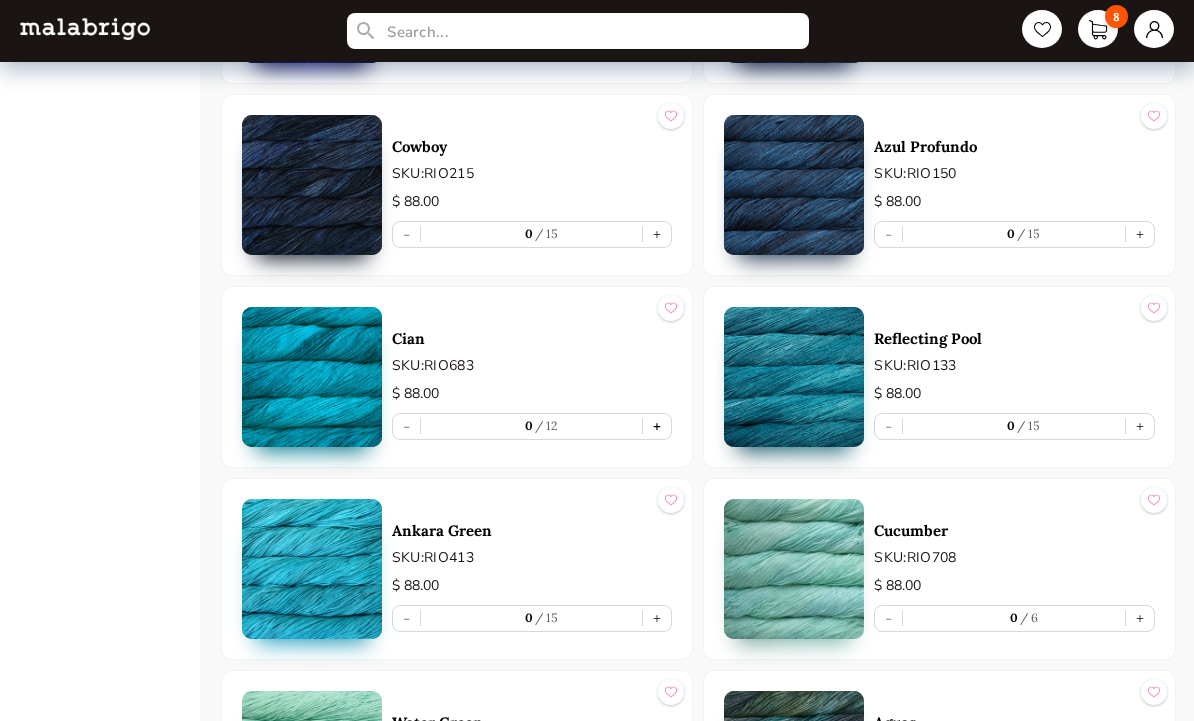 click on "+" at bounding box center (657, 426) 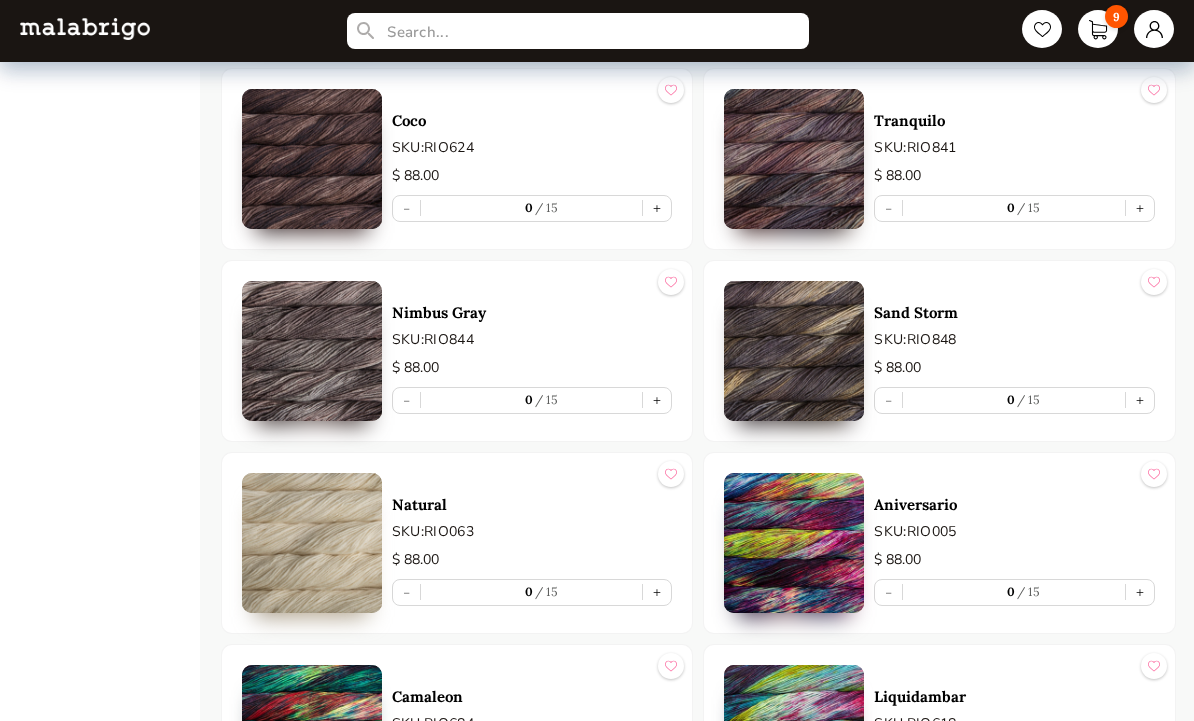 scroll, scrollTop: 8359, scrollLeft: 0, axis: vertical 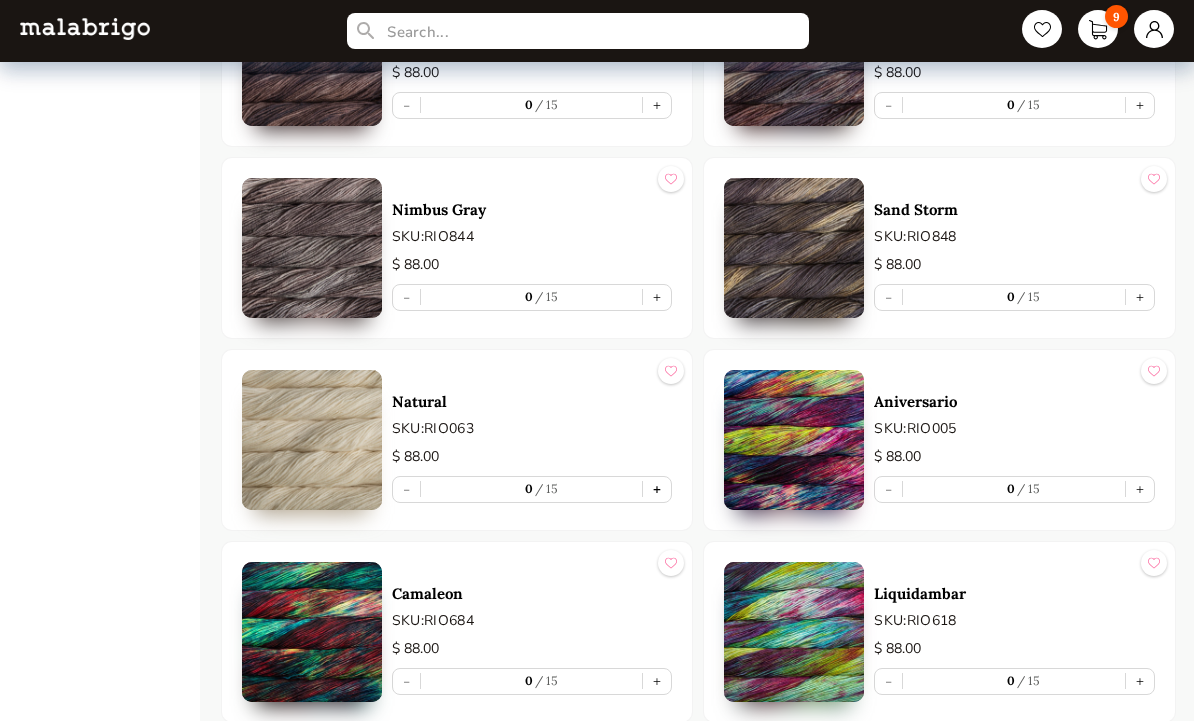 click on "+" at bounding box center [657, 489] 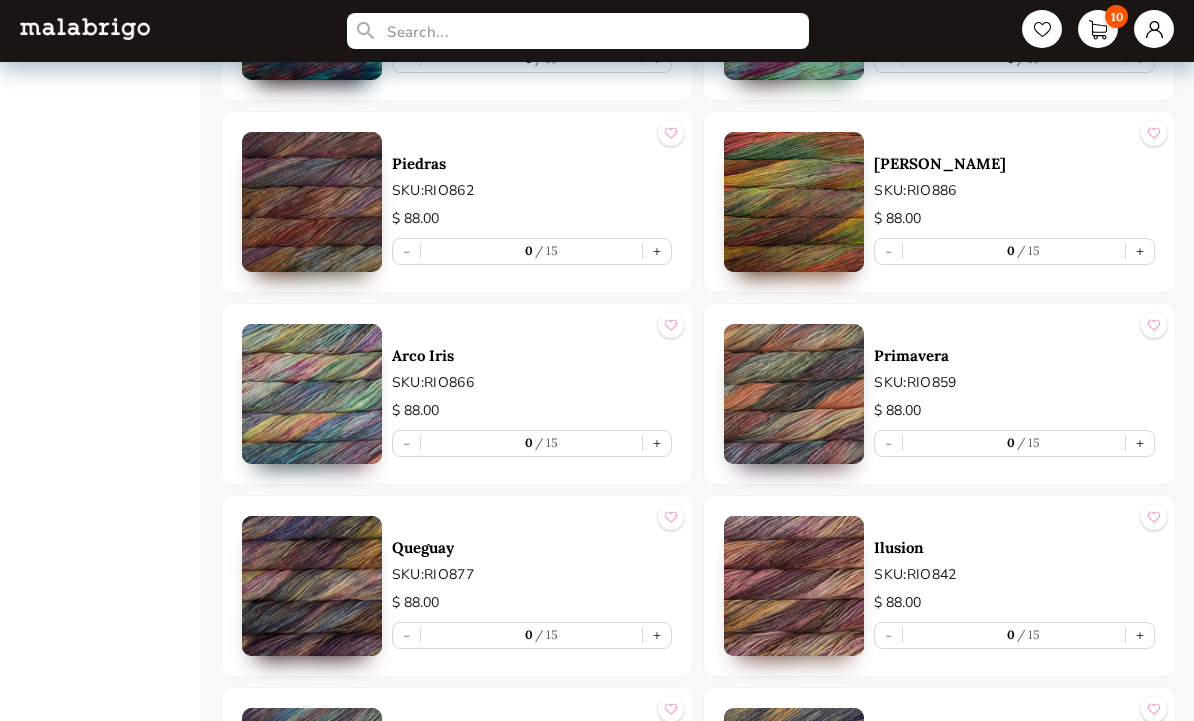 scroll, scrollTop: 8983, scrollLeft: 0, axis: vertical 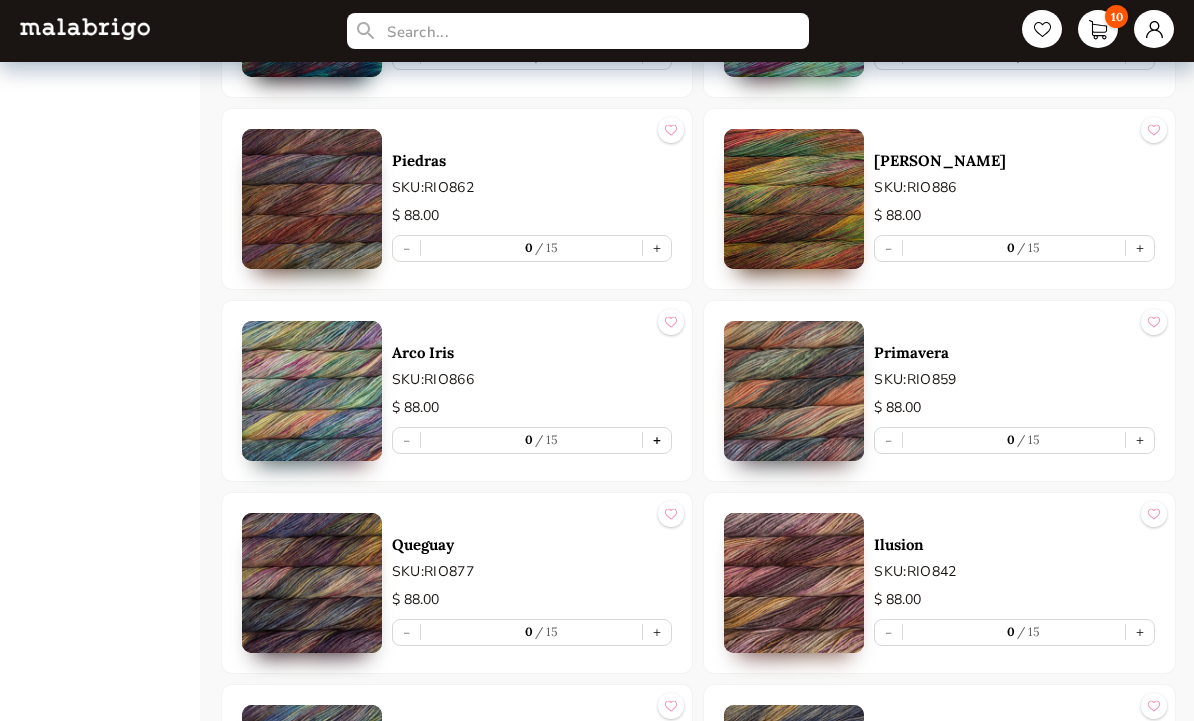 click on "+" at bounding box center (657, 441) 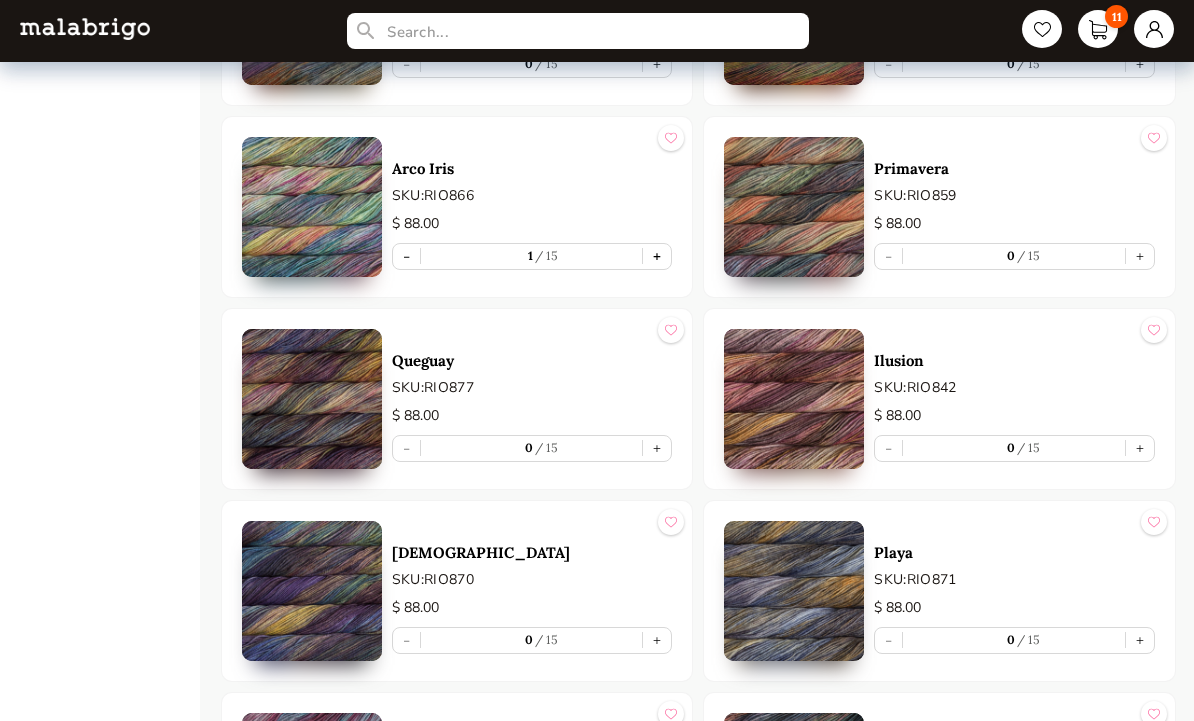 scroll, scrollTop: 9482, scrollLeft: 0, axis: vertical 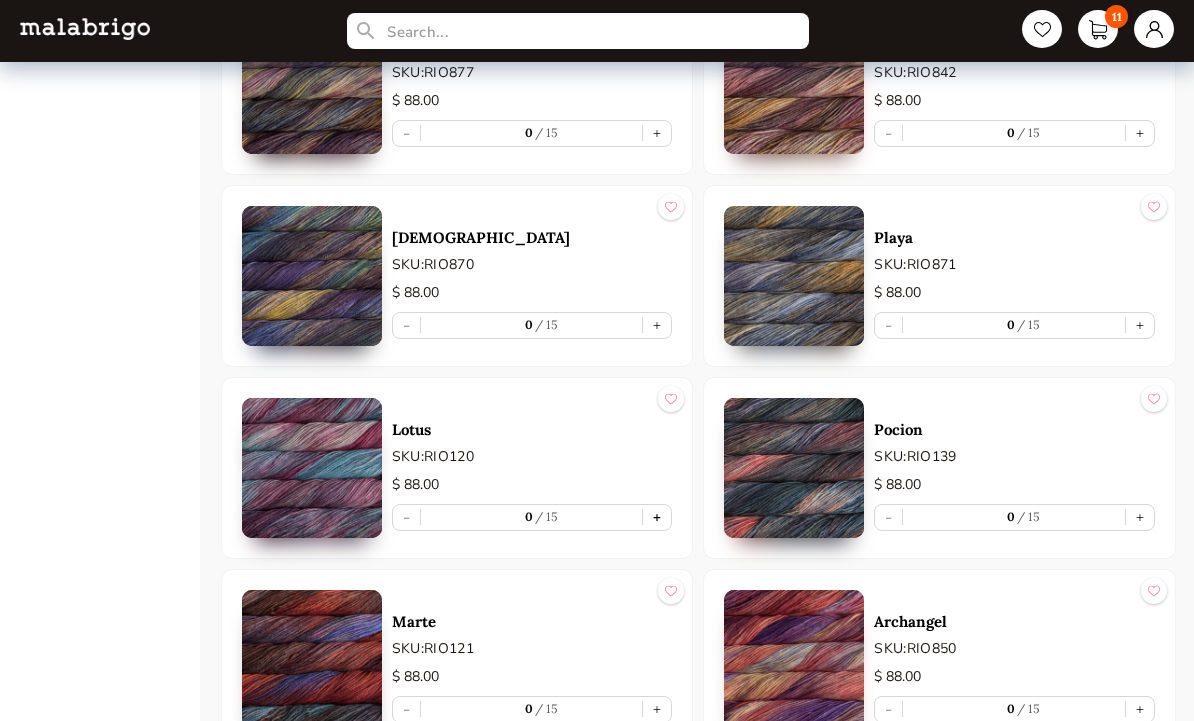 click on "+" at bounding box center [657, 518] 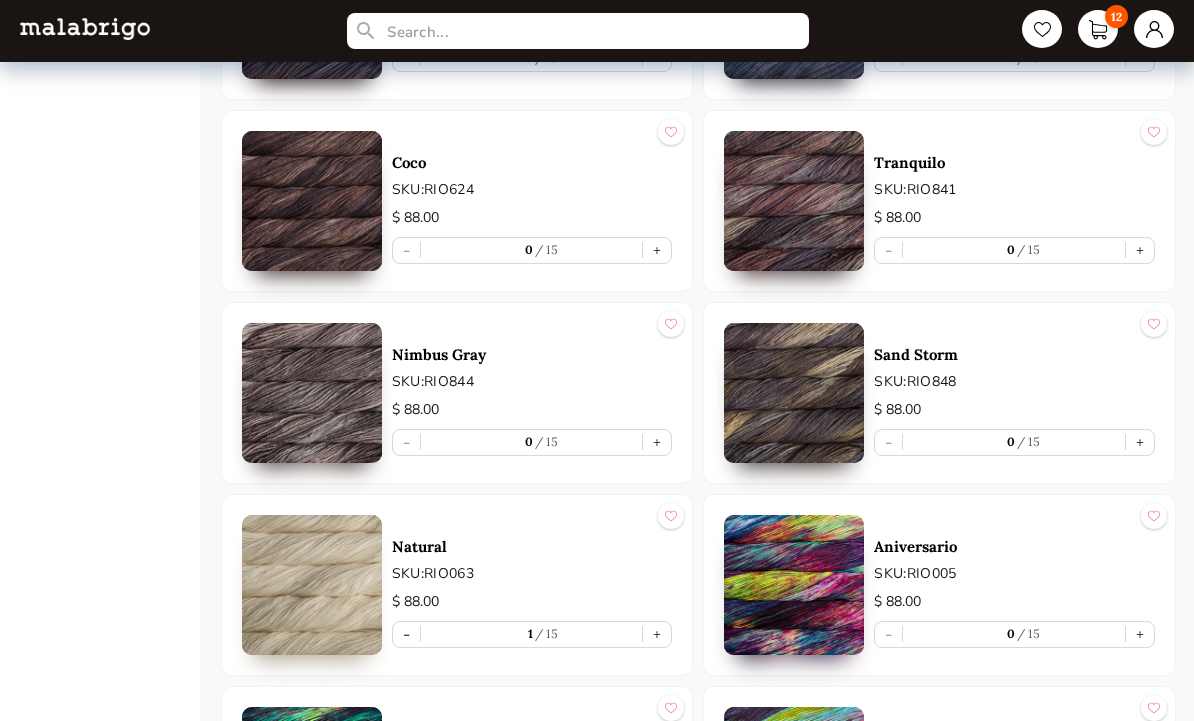 scroll, scrollTop: 8191, scrollLeft: 0, axis: vertical 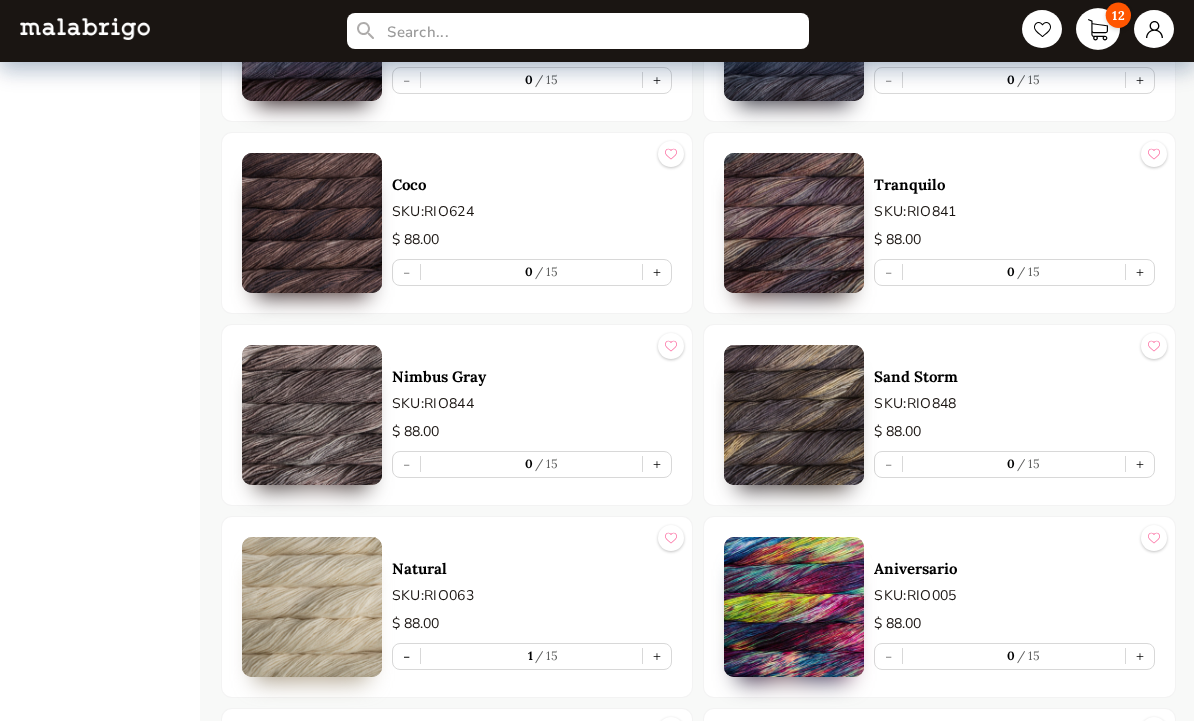 click on "12" at bounding box center [1098, 29] 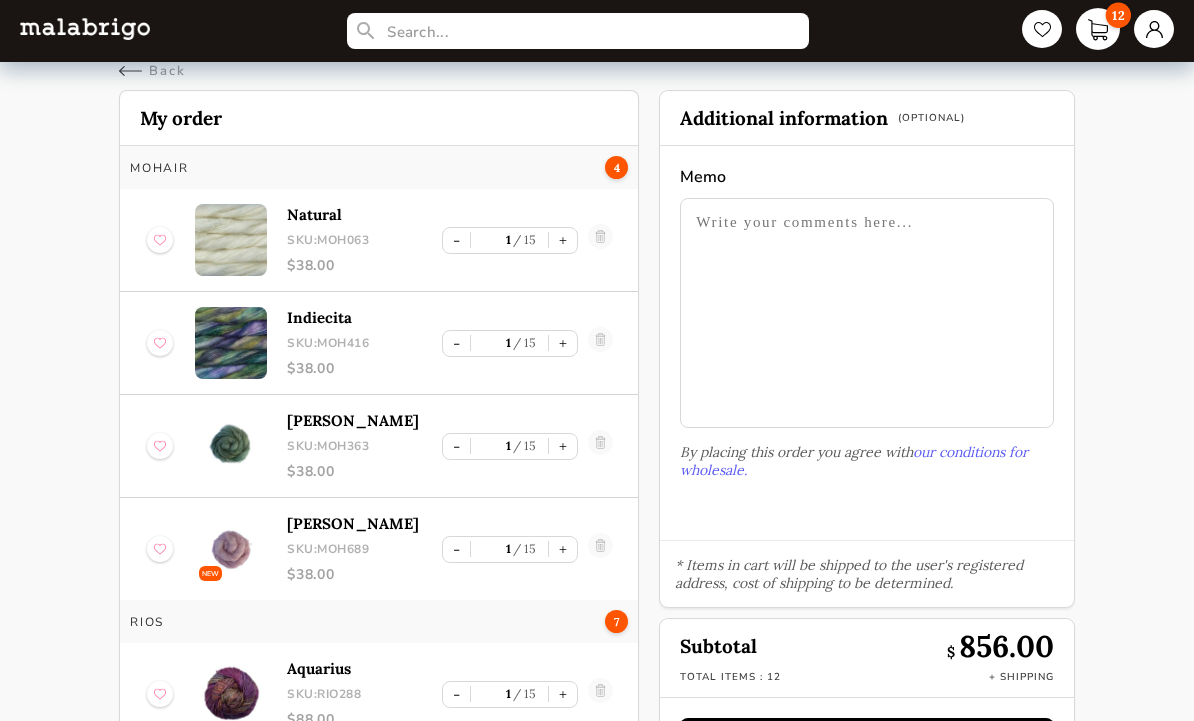 scroll, scrollTop: 33, scrollLeft: 0, axis: vertical 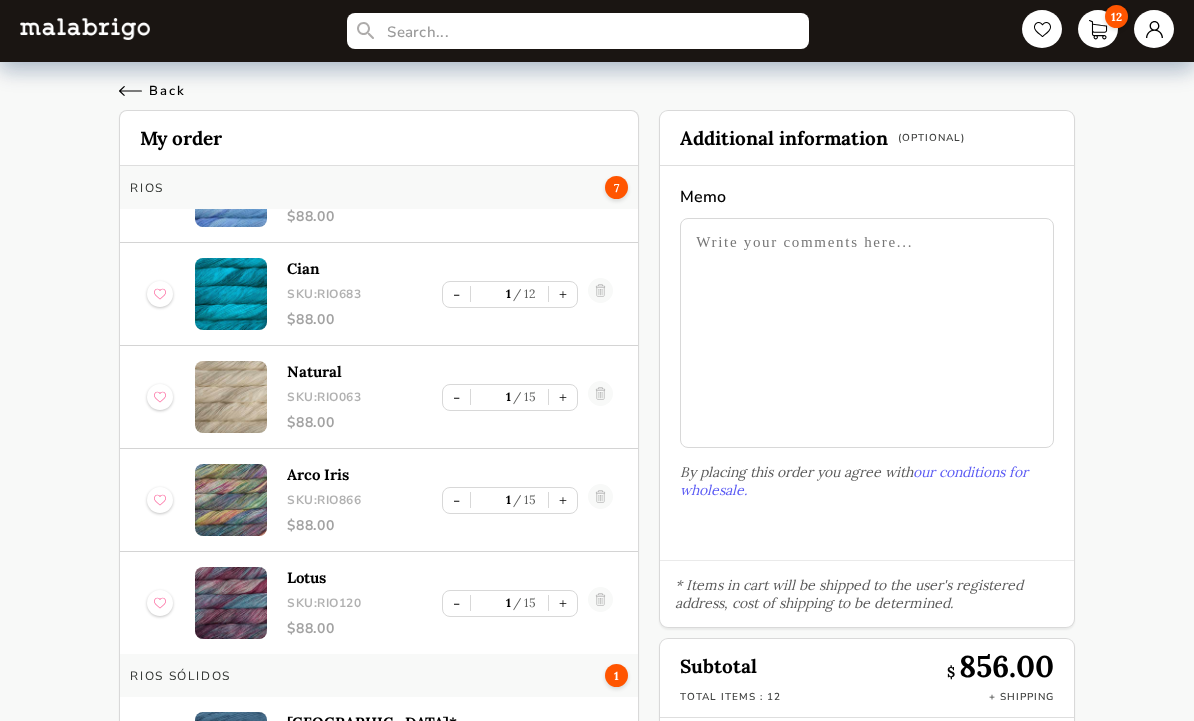 click on "Back" at bounding box center (152, 91) 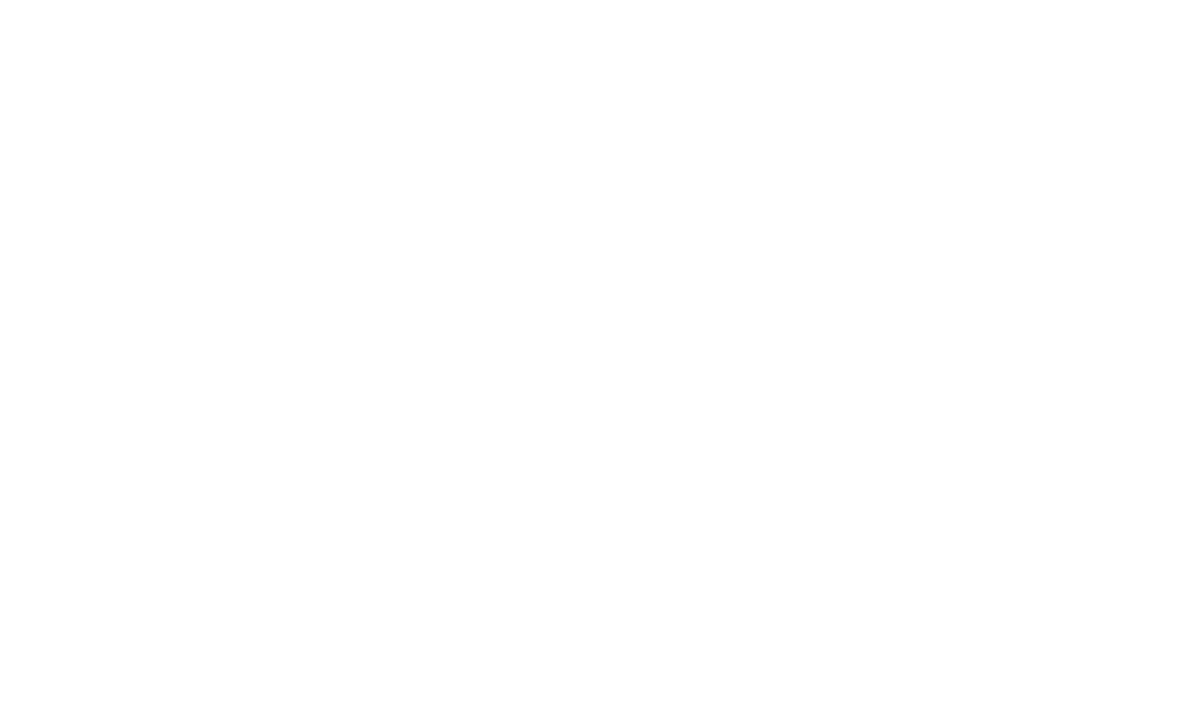 select on "INDEX" 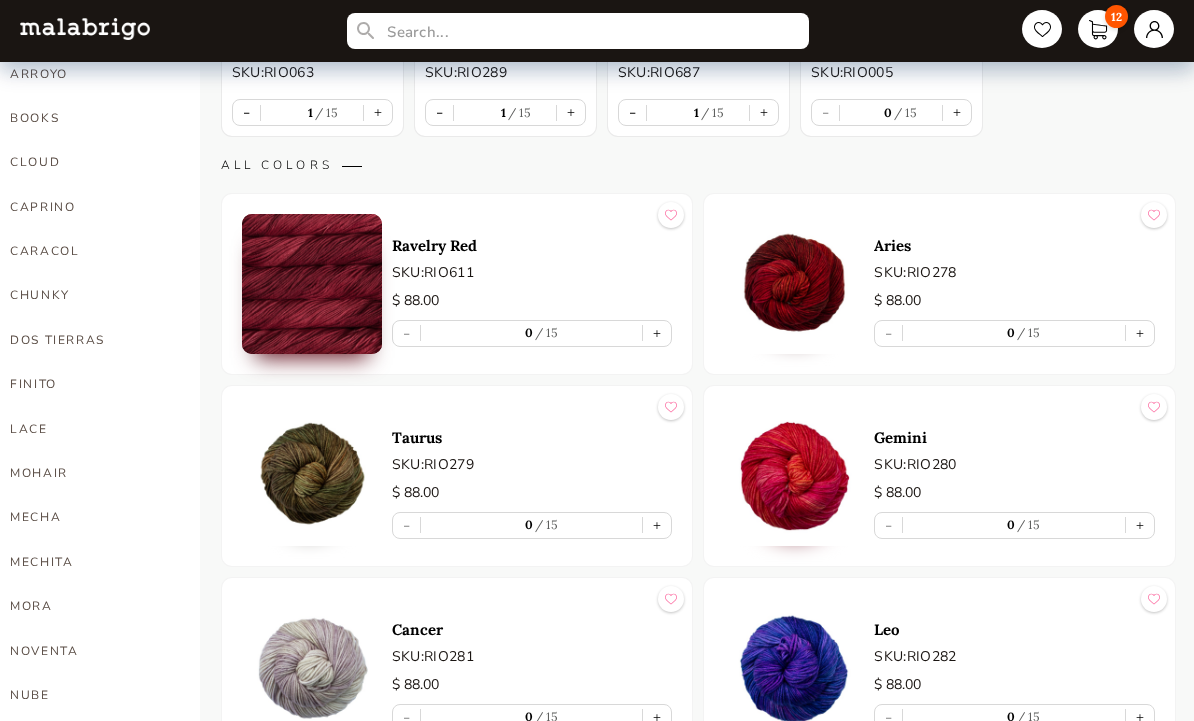 scroll, scrollTop: 450, scrollLeft: 0, axis: vertical 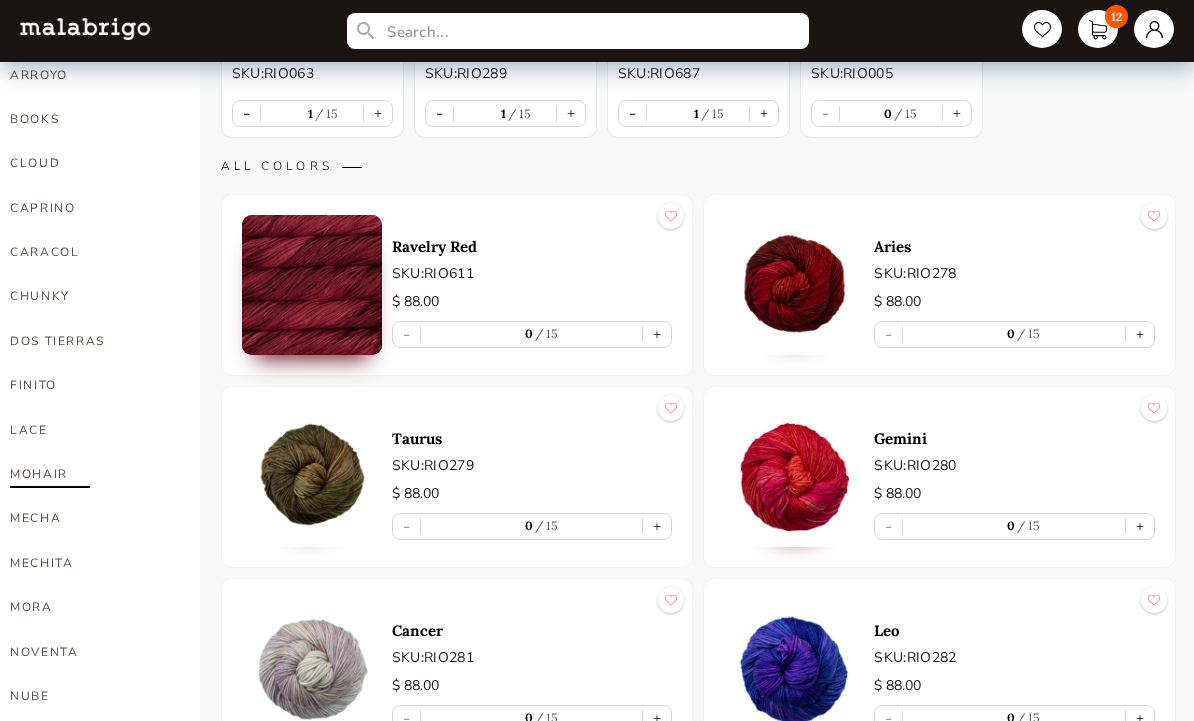 click on "MOHAIR" at bounding box center (90, 474) 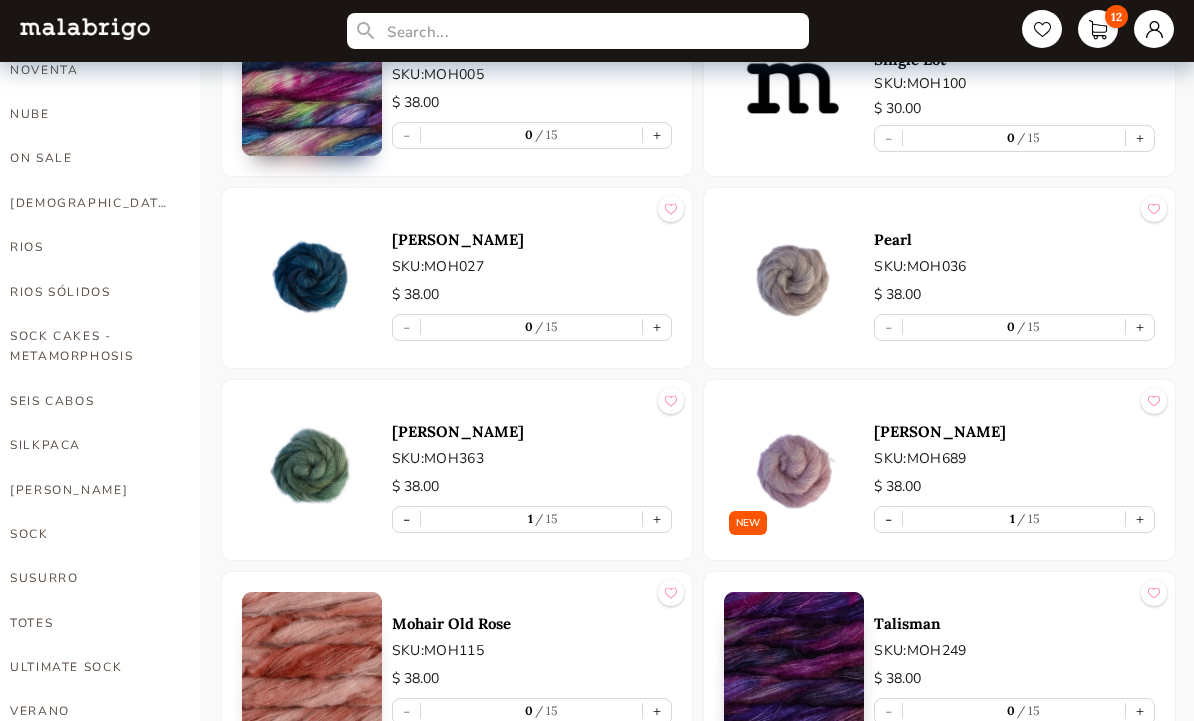 scroll, scrollTop: 1032, scrollLeft: 0, axis: vertical 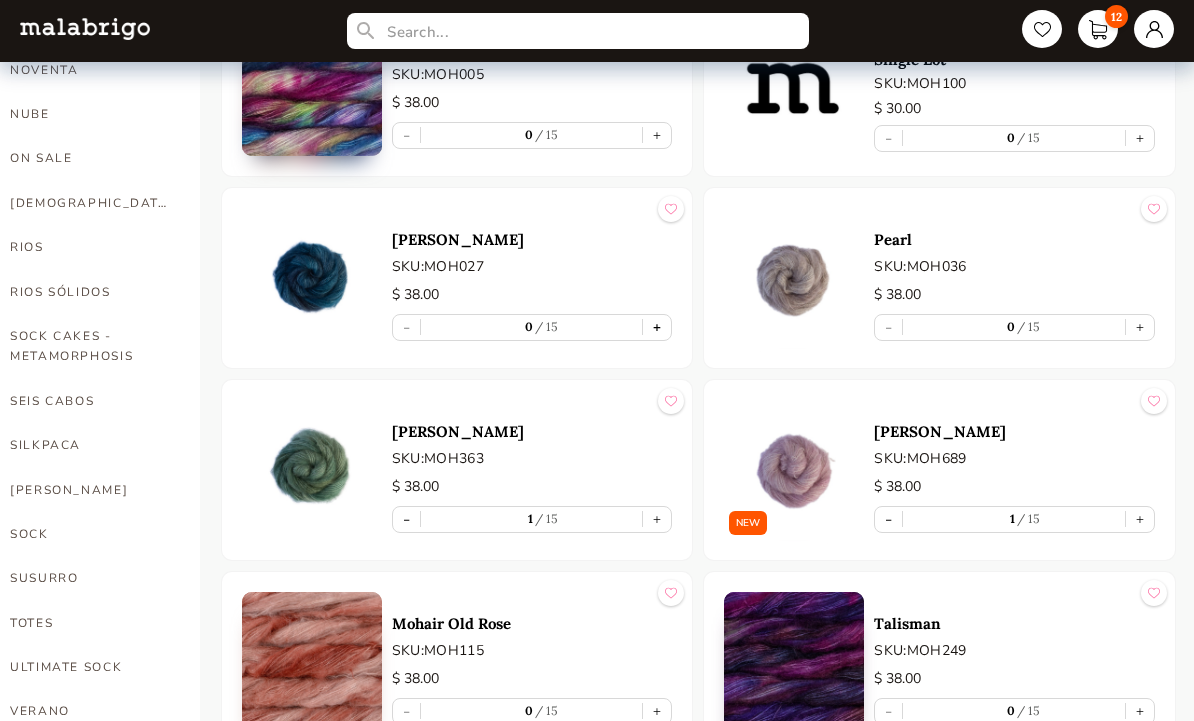 click on "+" at bounding box center [657, 327] 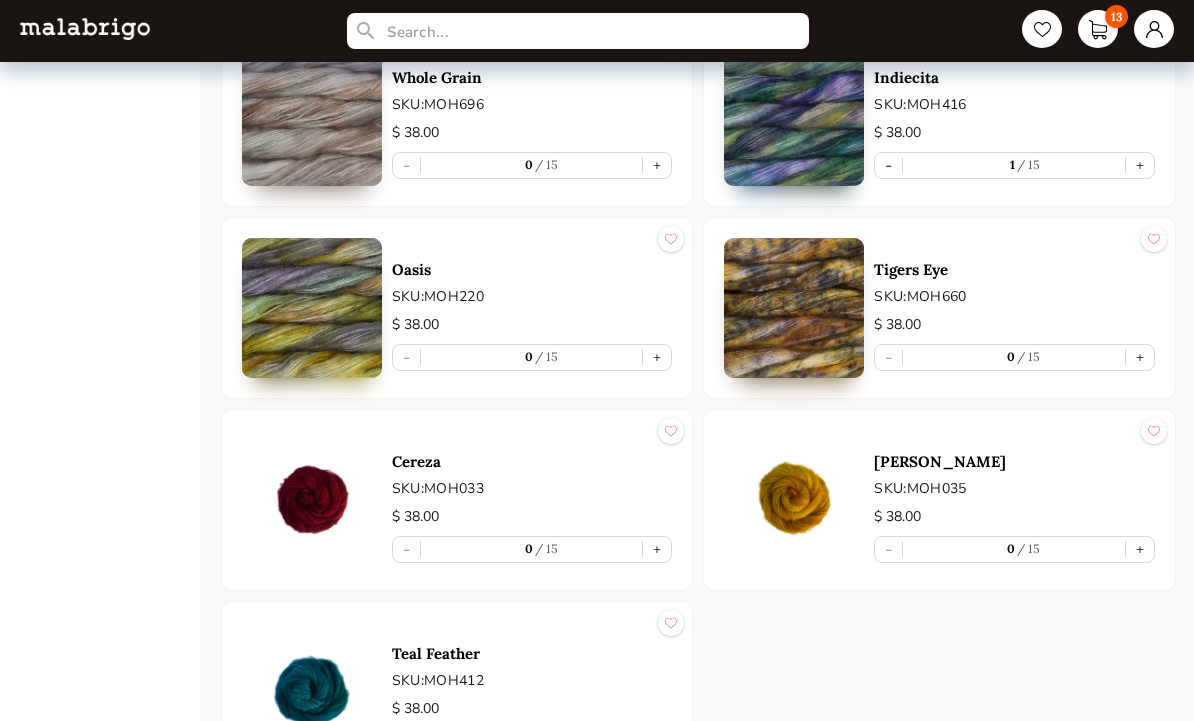 scroll, scrollTop: 2537, scrollLeft: 0, axis: vertical 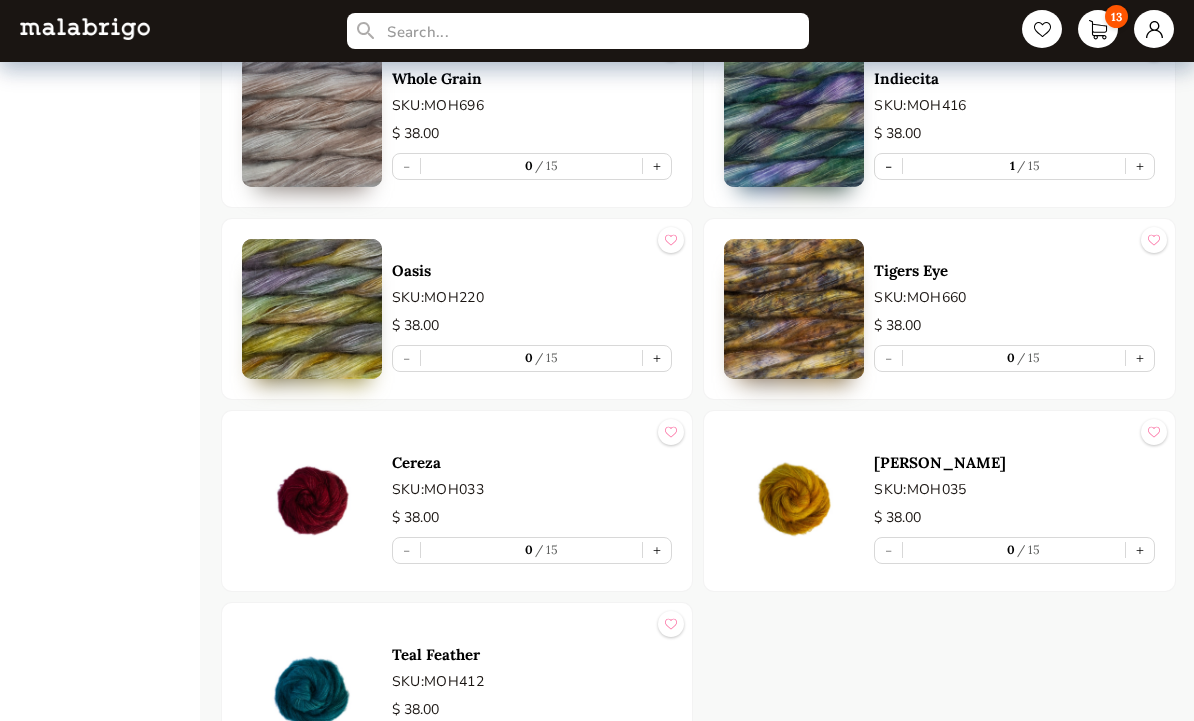 click on "+" at bounding box center [657, 742] 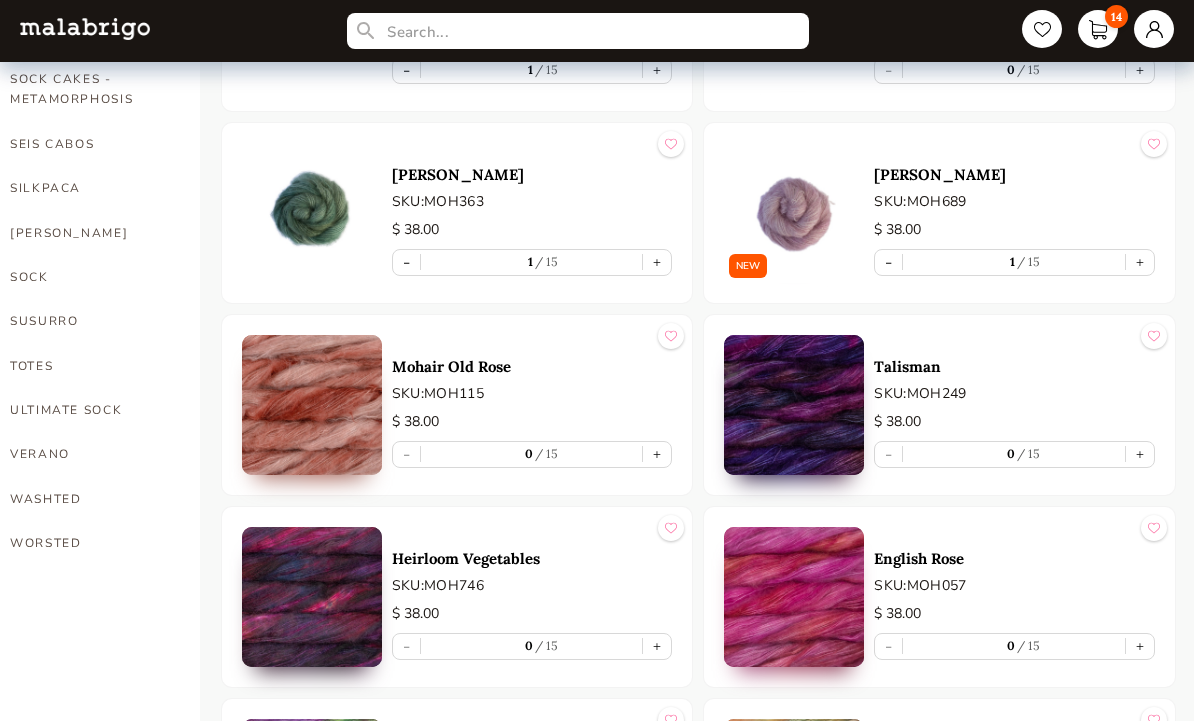 scroll, scrollTop: 1291, scrollLeft: 0, axis: vertical 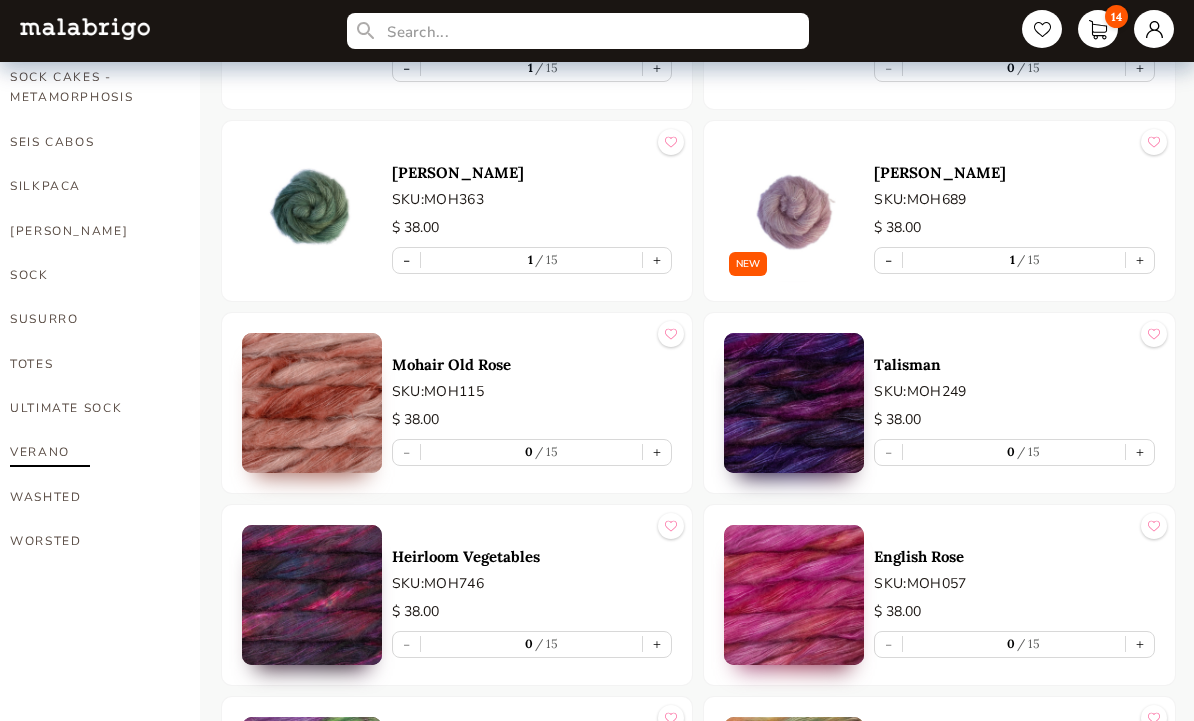 click on "VERANO" at bounding box center [90, 452] 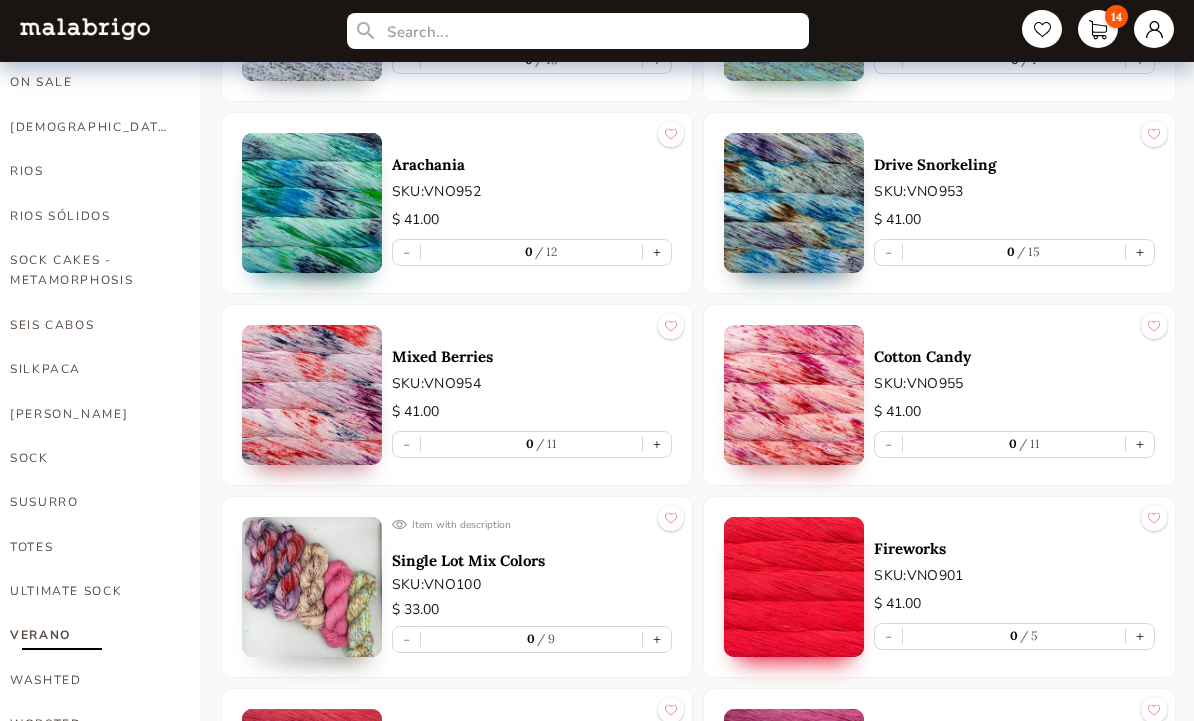 scroll, scrollTop: 1300, scrollLeft: 0, axis: vertical 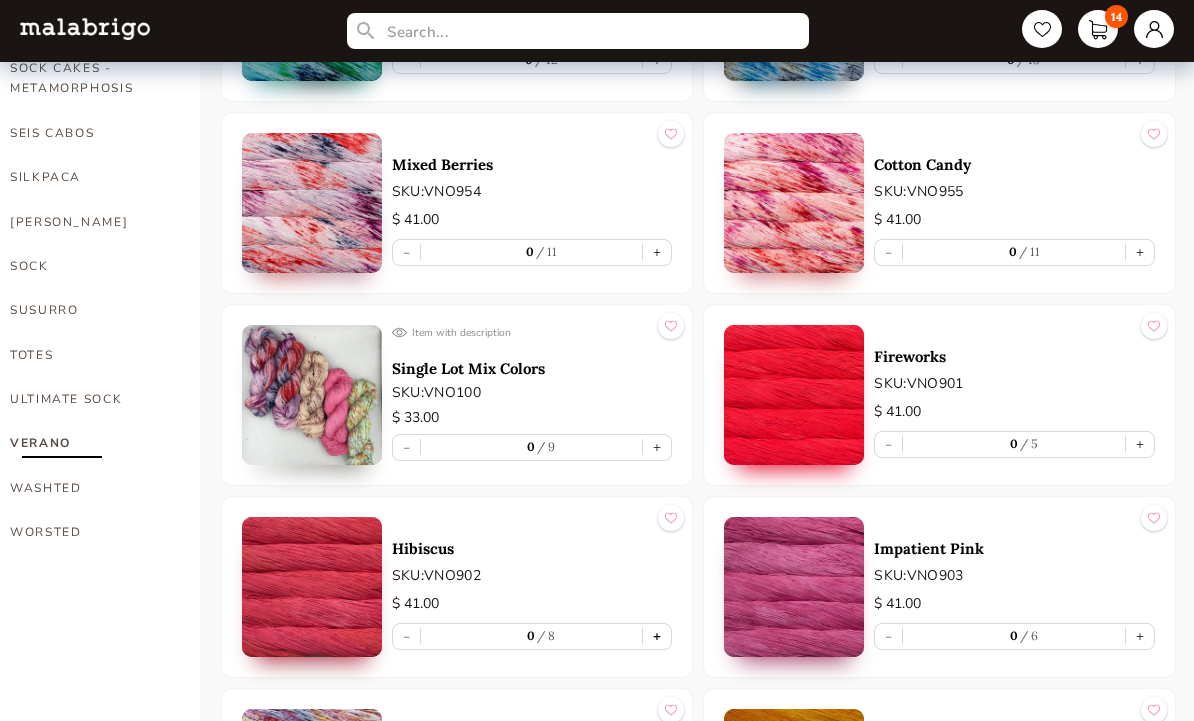 click on "+" at bounding box center (657, 636) 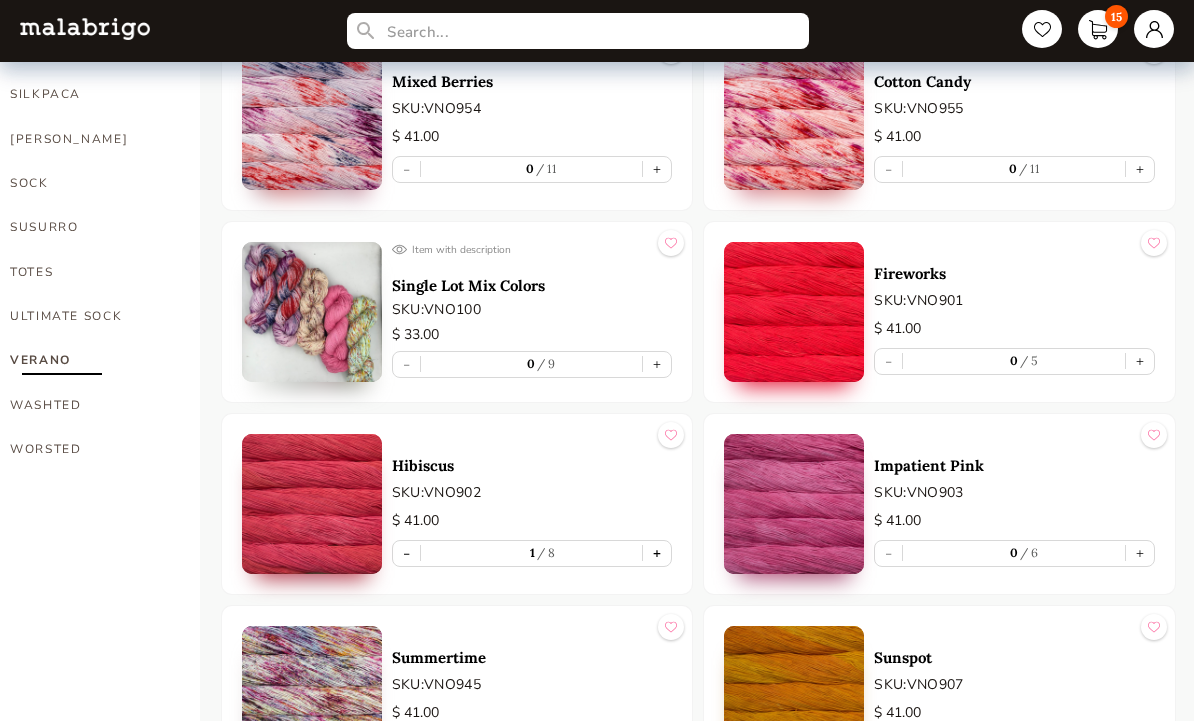 scroll, scrollTop: 1382, scrollLeft: 0, axis: vertical 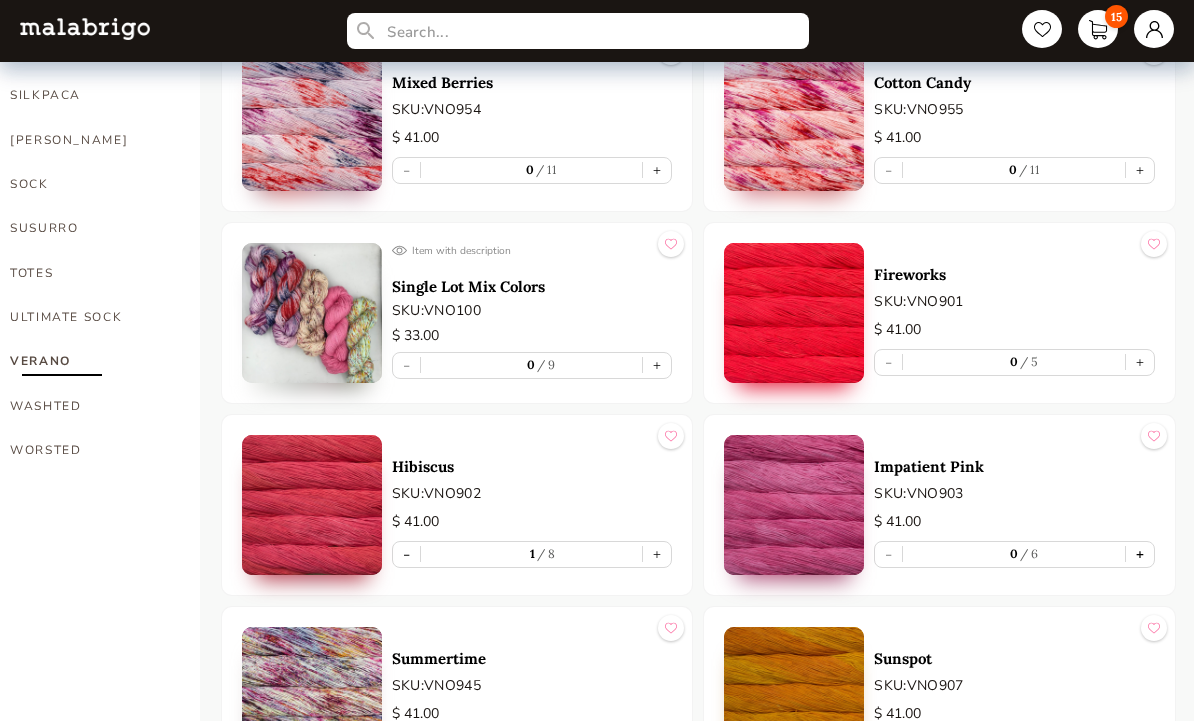 click on "+" at bounding box center [1140, 554] 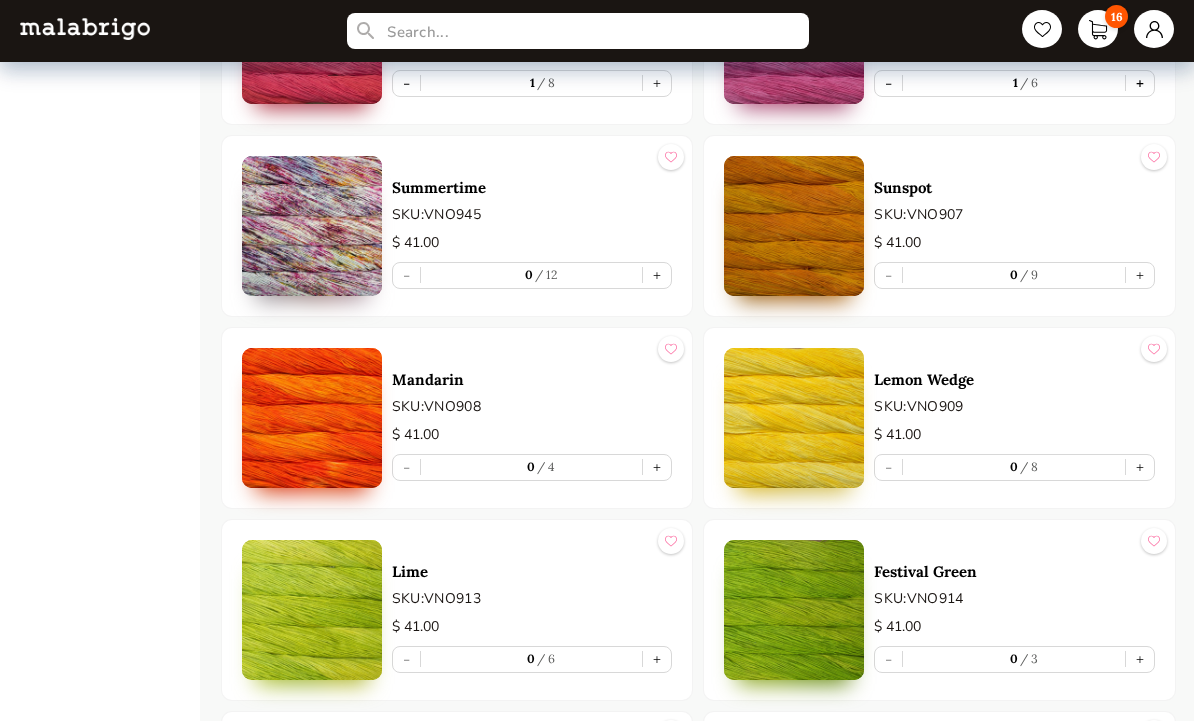 scroll, scrollTop: 1853, scrollLeft: 0, axis: vertical 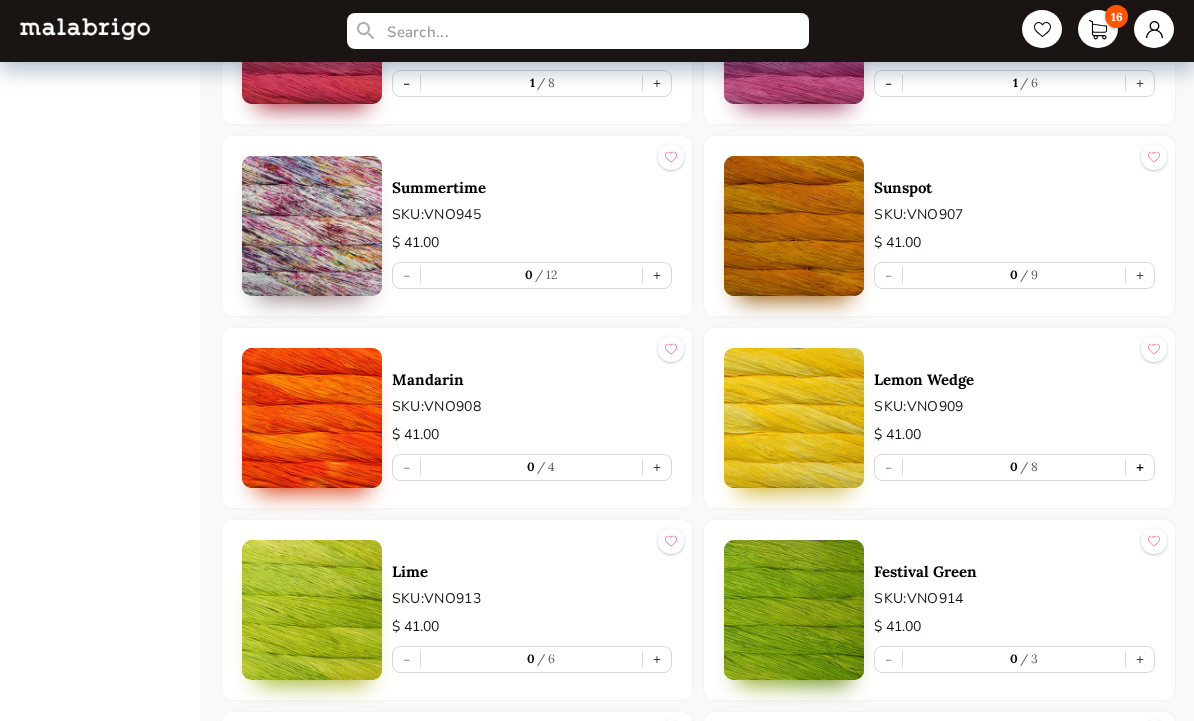 click on "+" at bounding box center [1140, 467] 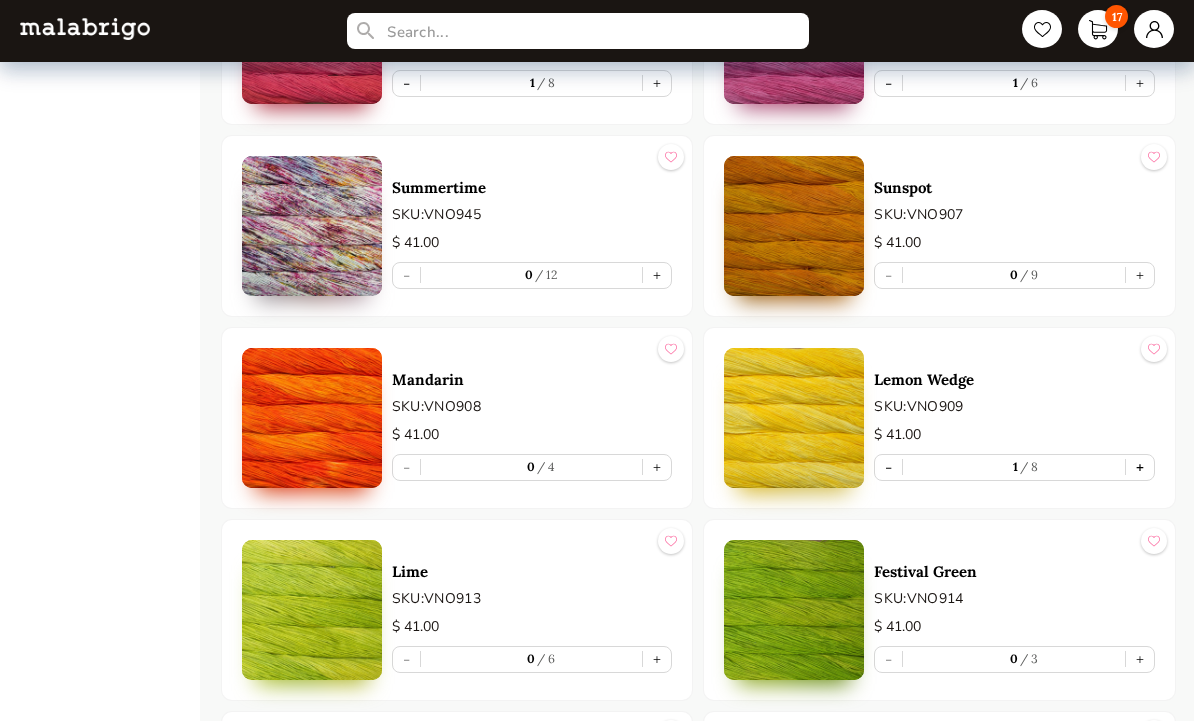 type on "1" 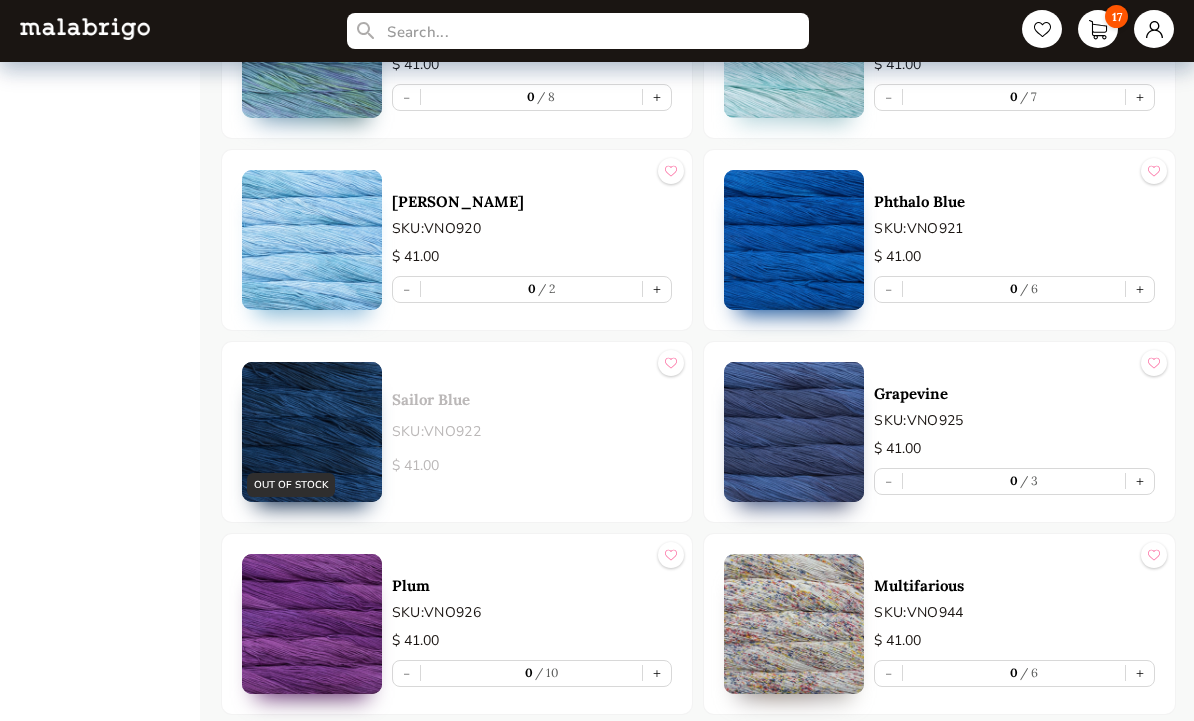 scroll, scrollTop: 2798, scrollLeft: 0, axis: vertical 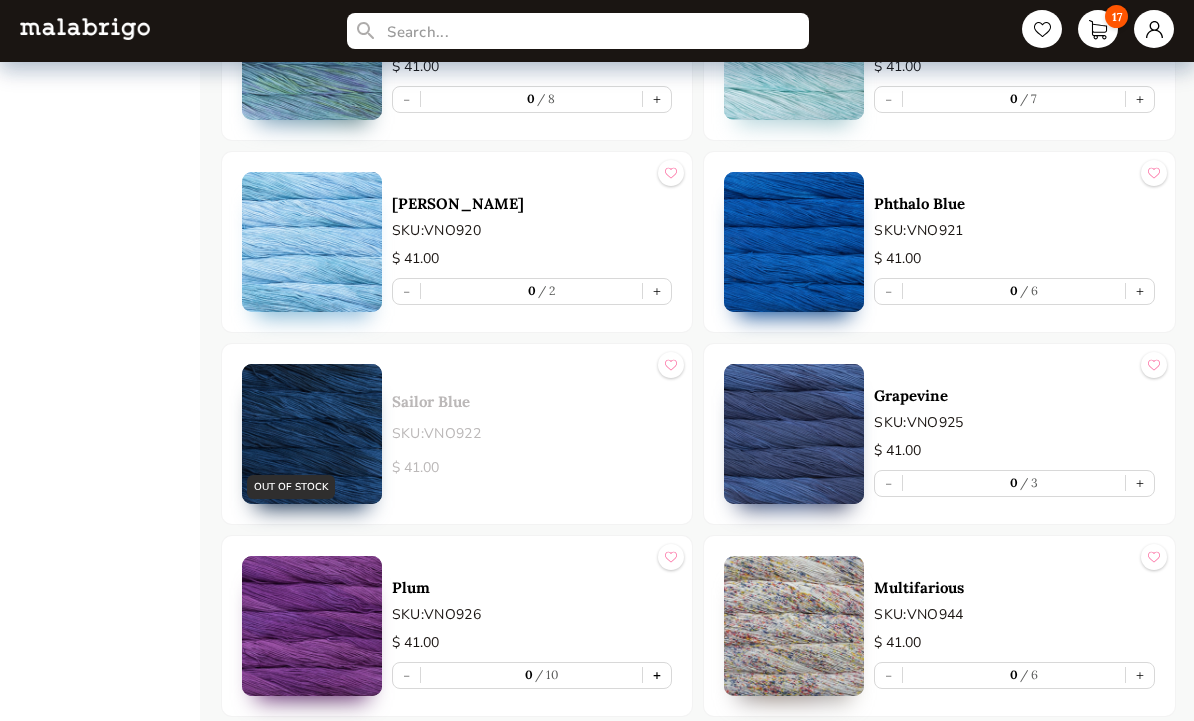 click on "+" at bounding box center [657, 676] 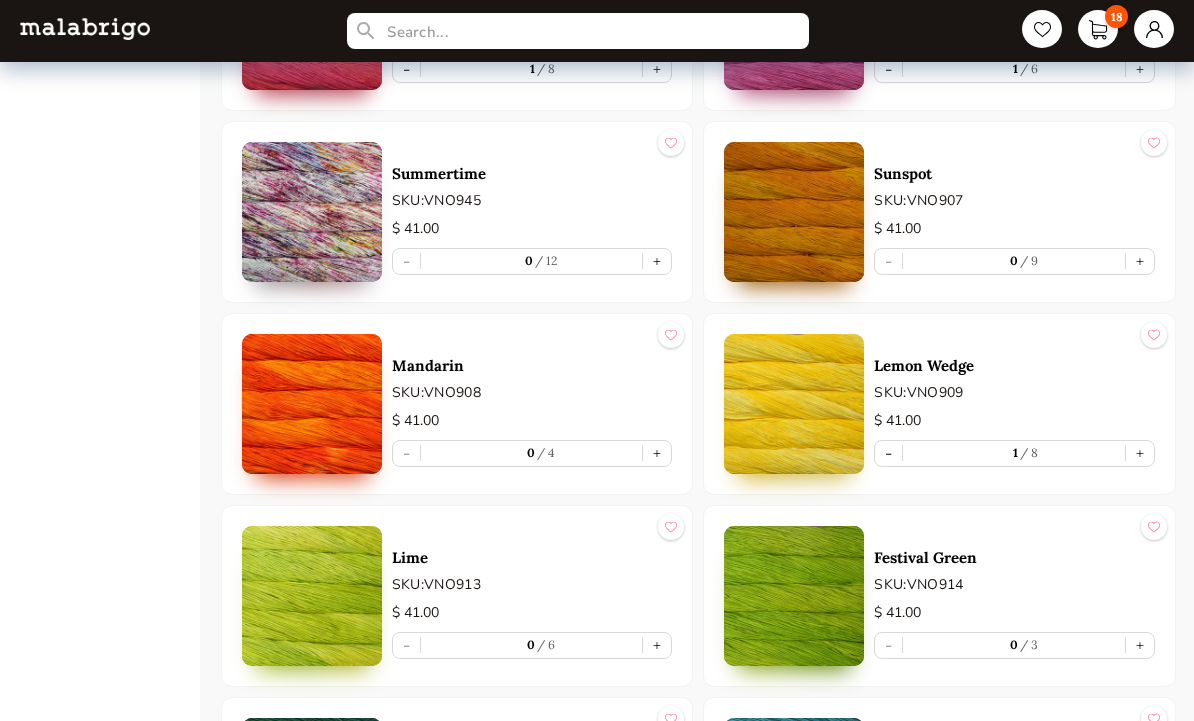 scroll, scrollTop: 1852, scrollLeft: 0, axis: vertical 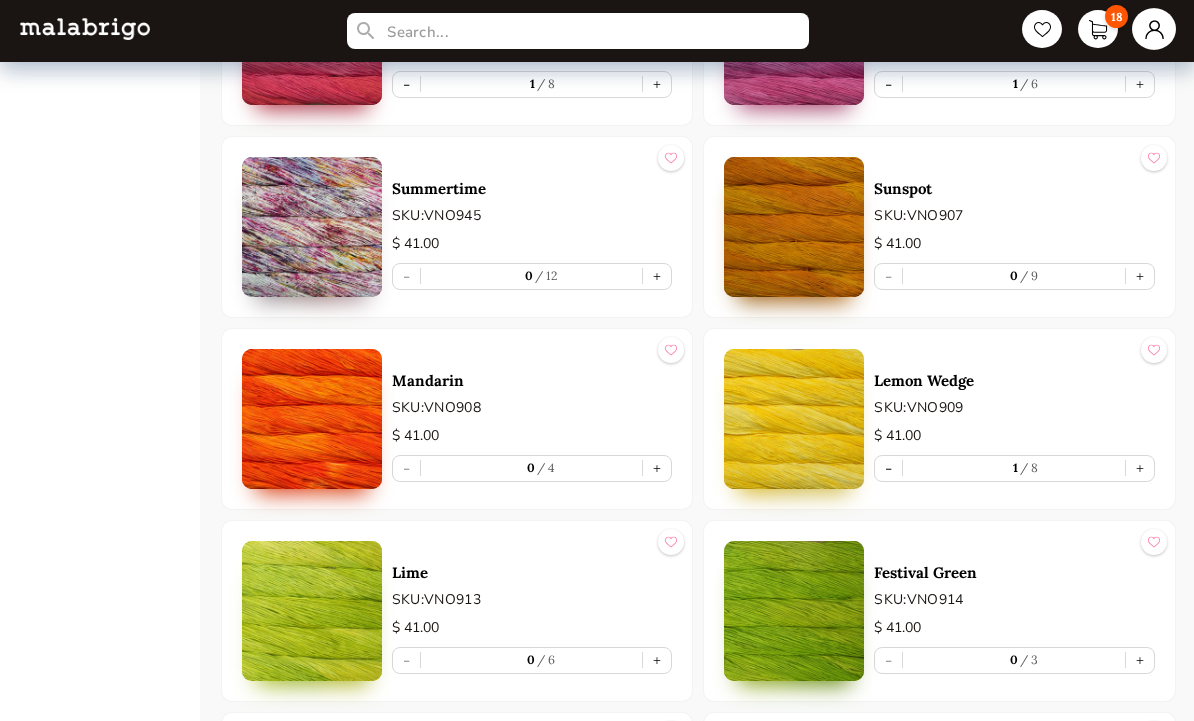 click at bounding box center [1154, 29] 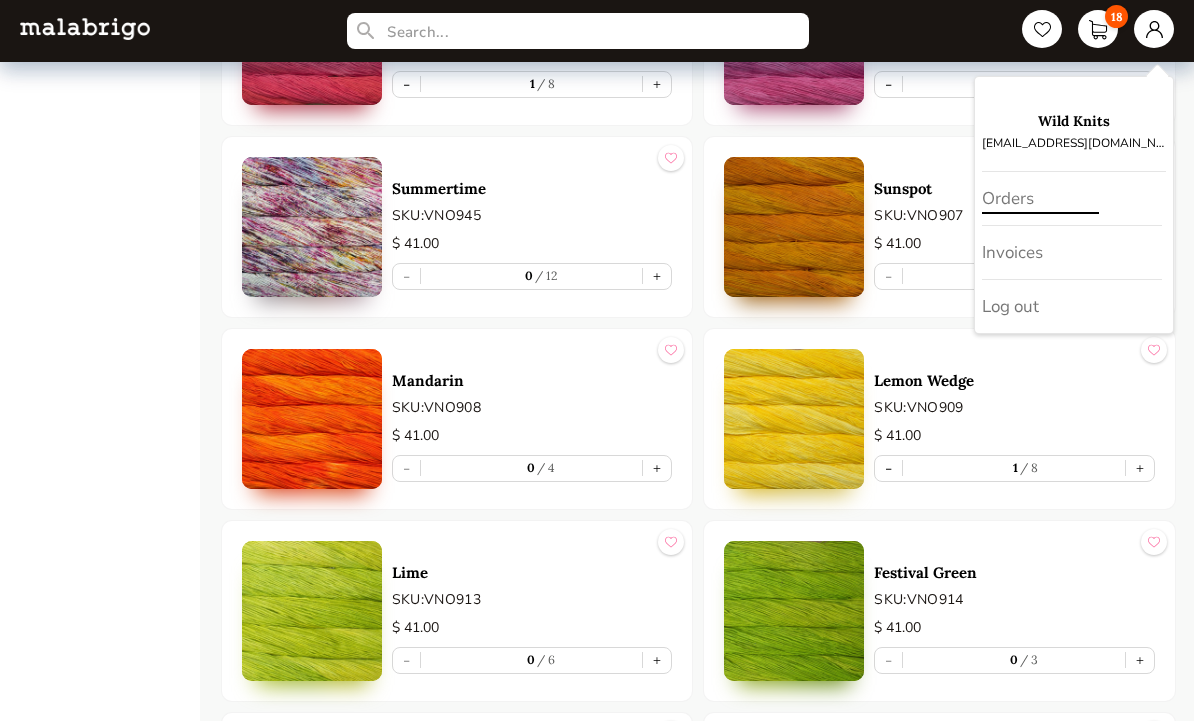 click on "Orders" at bounding box center (1072, 199) 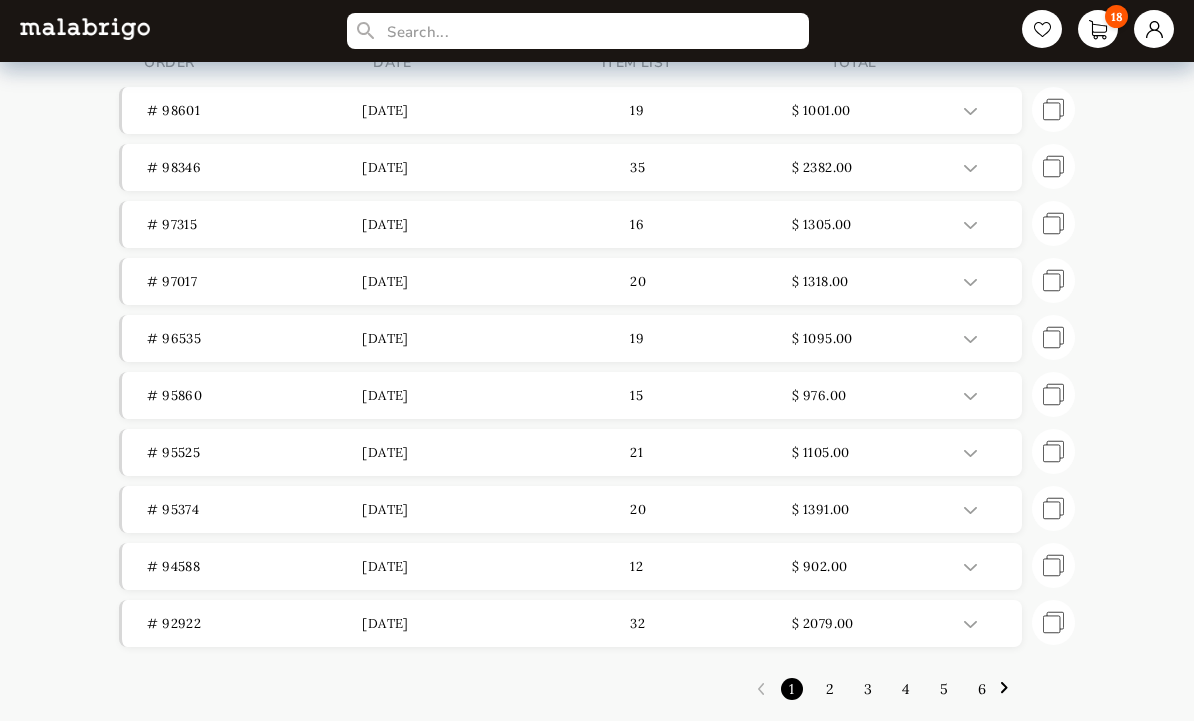 scroll, scrollTop: 0, scrollLeft: 0, axis: both 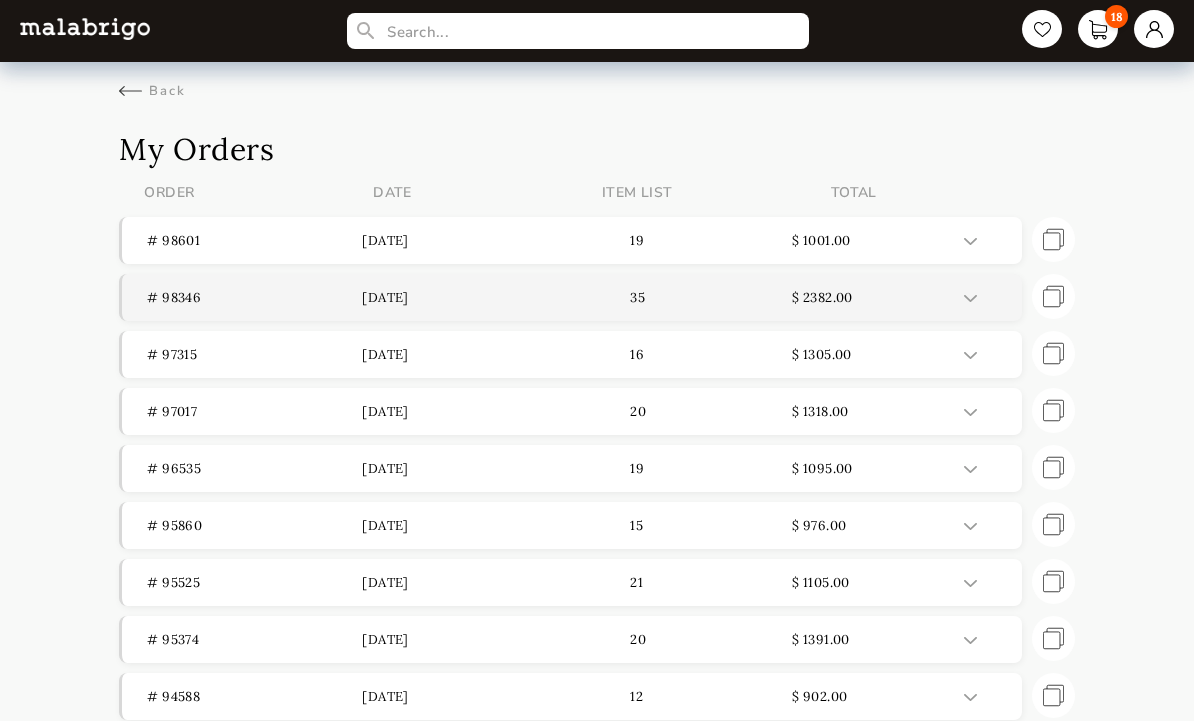 click on "# 98346 06-27-2025 35 $ 2382.00" at bounding box center (572, 297) 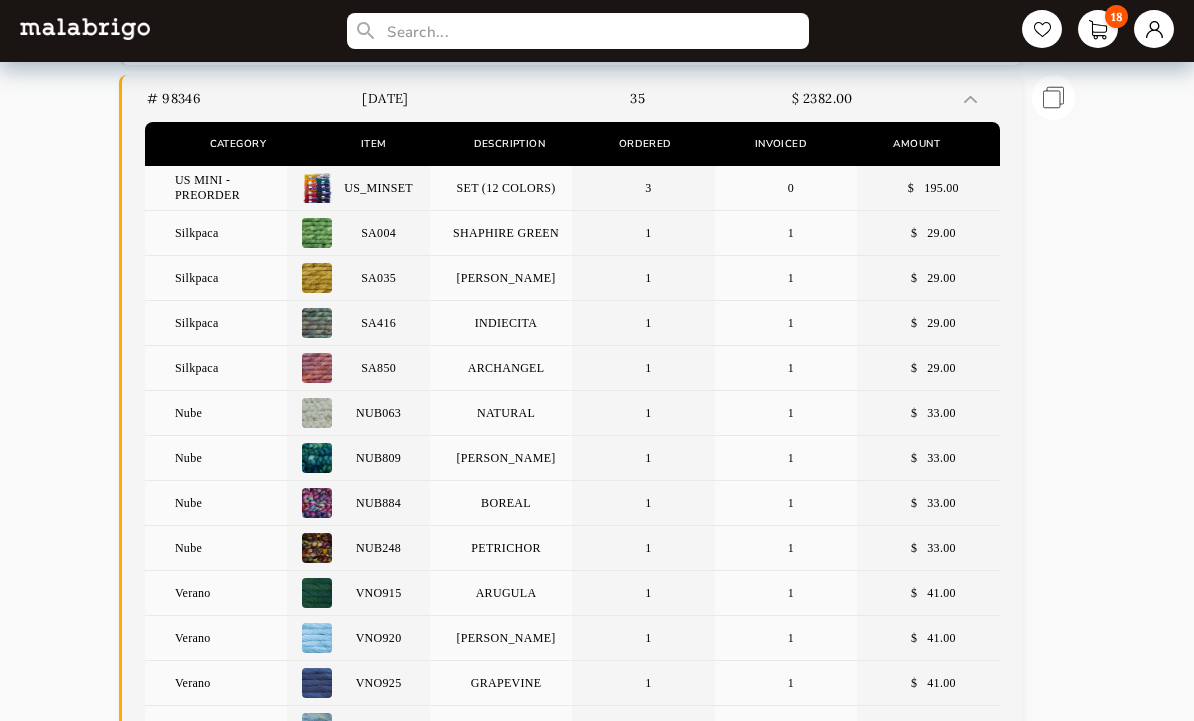 scroll, scrollTop: 0, scrollLeft: 0, axis: both 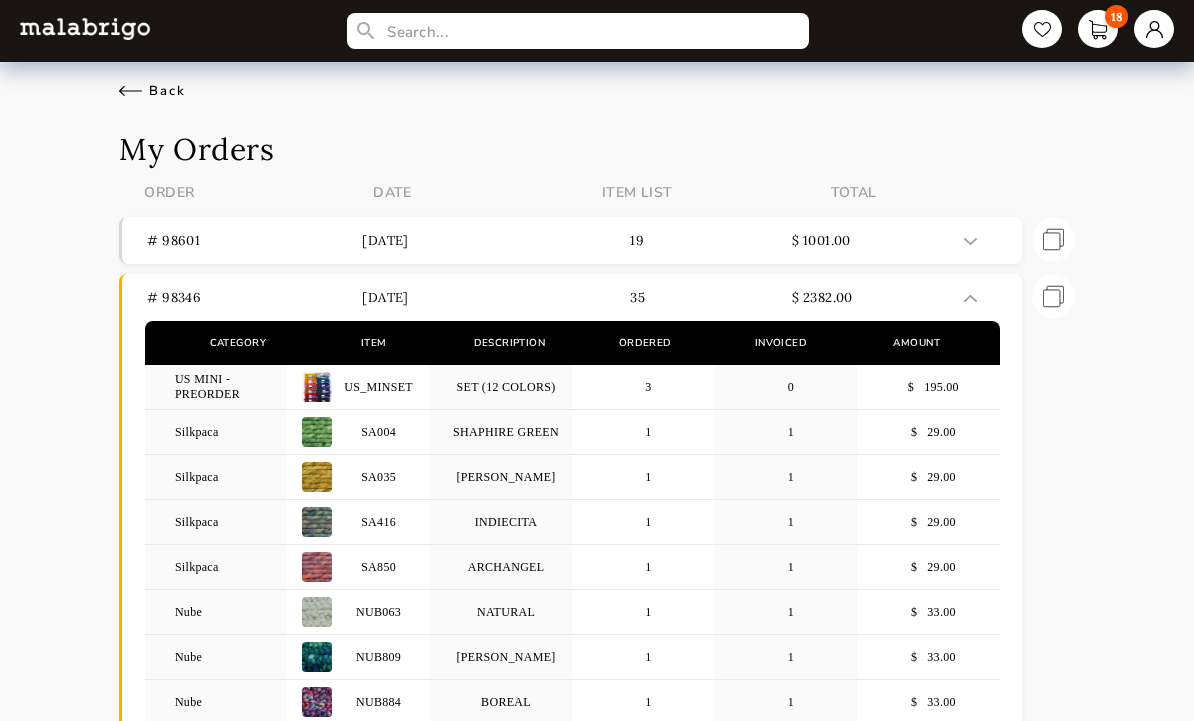 click on "Back" at bounding box center (152, 91) 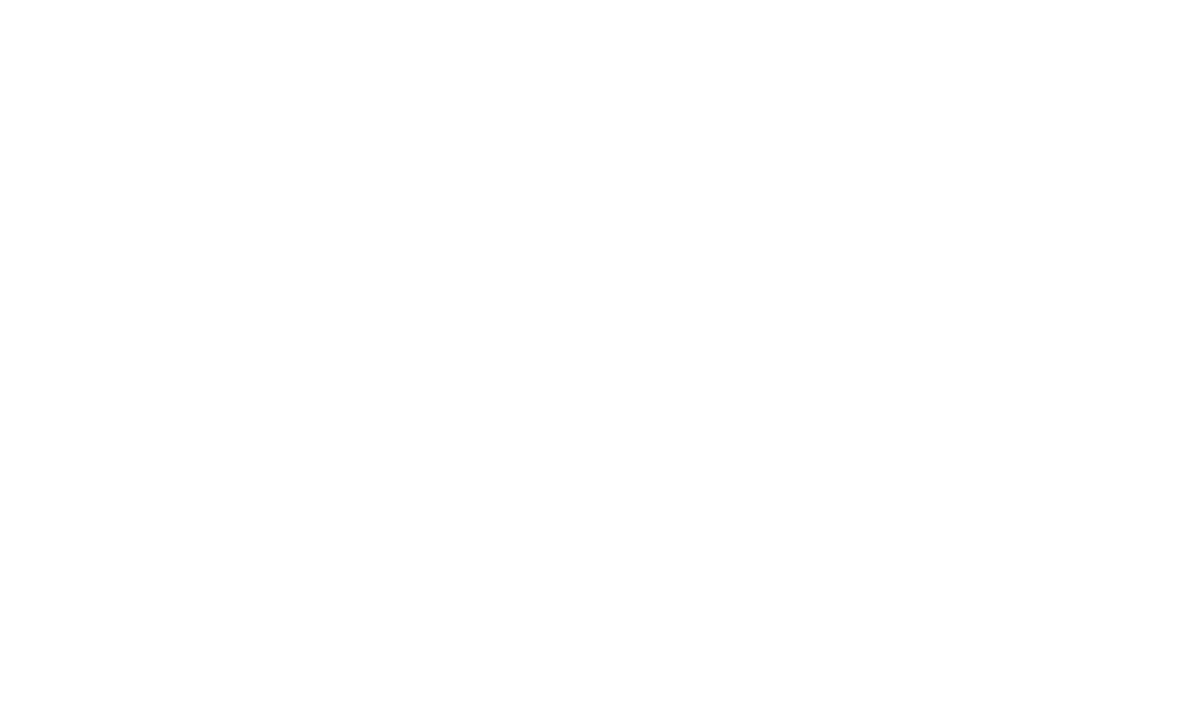 scroll, scrollTop: 1852, scrollLeft: 0, axis: vertical 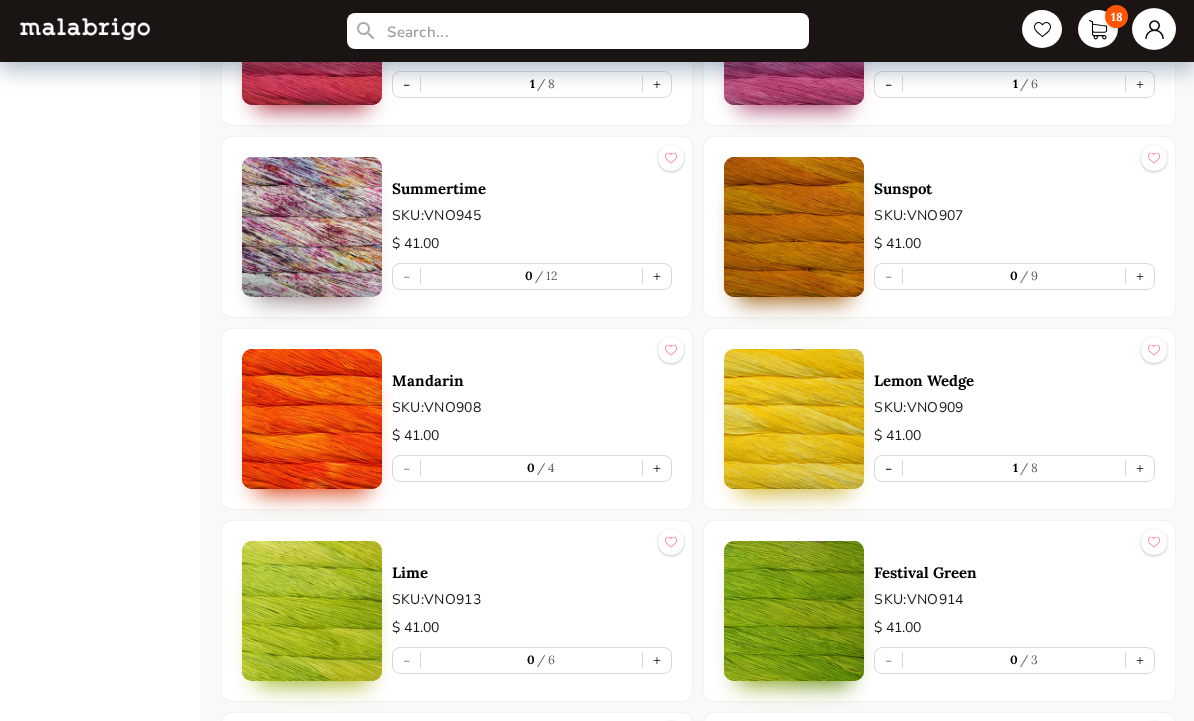 click at bounding box center [1154, 29] 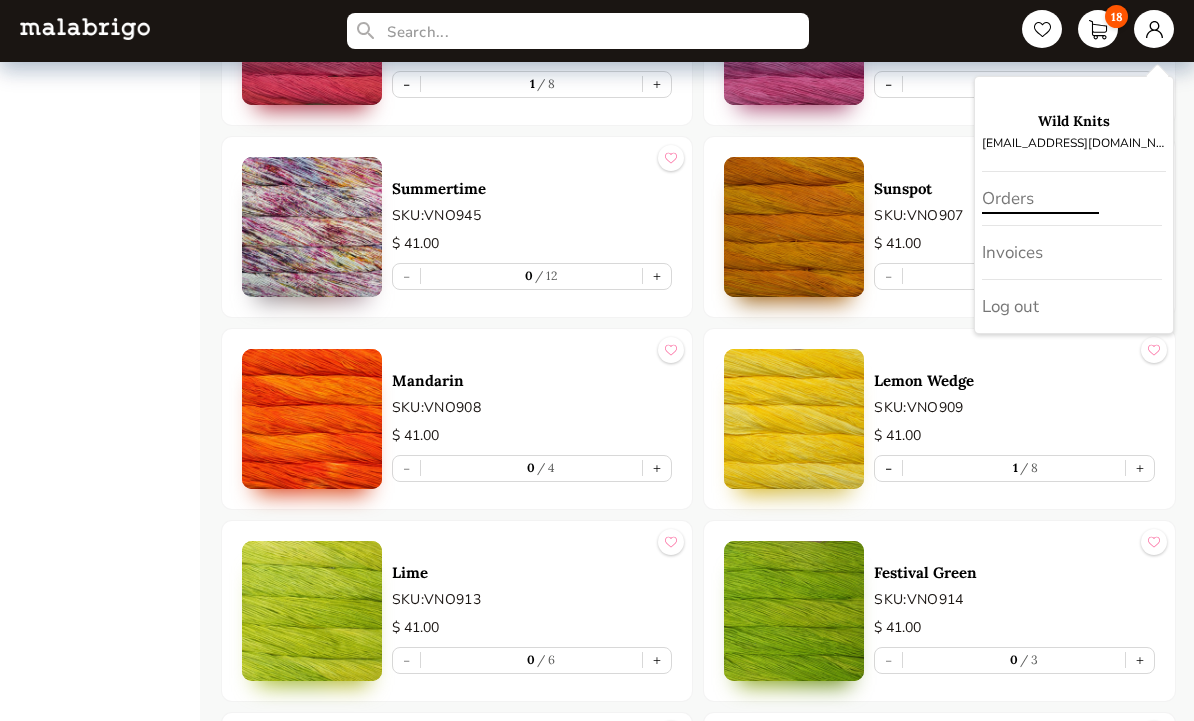 click on "Orders" at bounding box center [1072, 199] 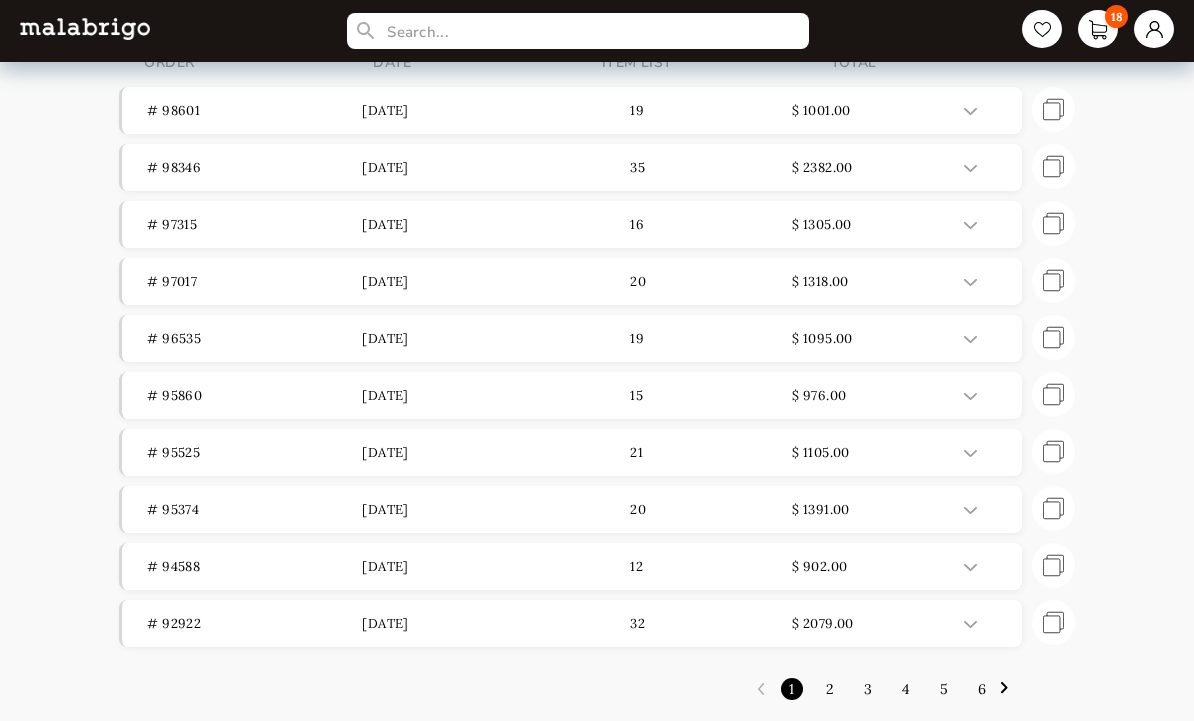 scroll, scrollTop: 198, scrollLeft: 0, axis: vertical 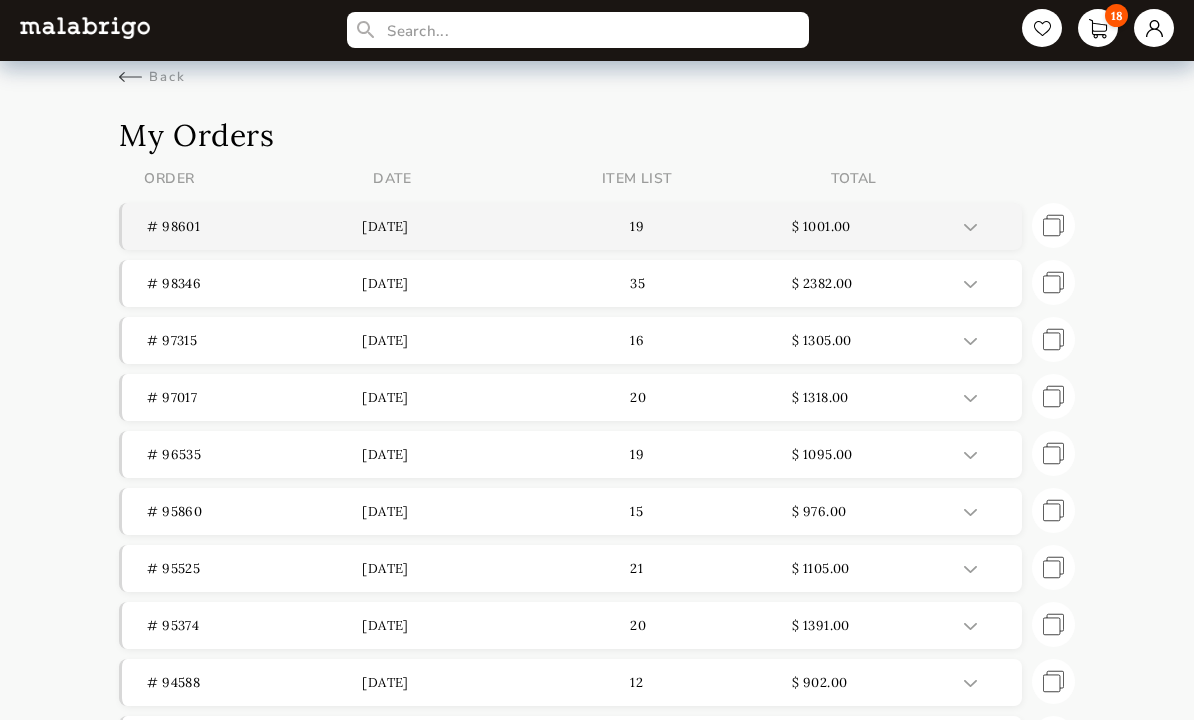 click on "# 98601" at bounding box center [254, 227] 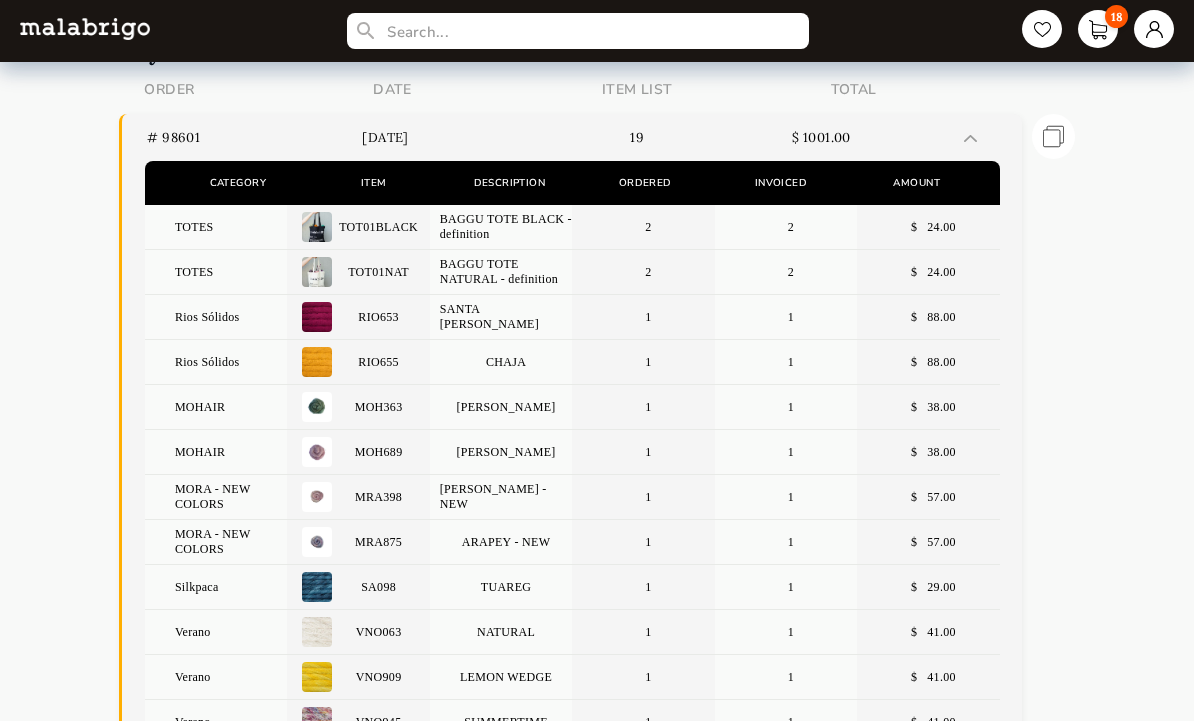 scroll, scrollTop: 103, scrollLeft: 0, axis: vertical 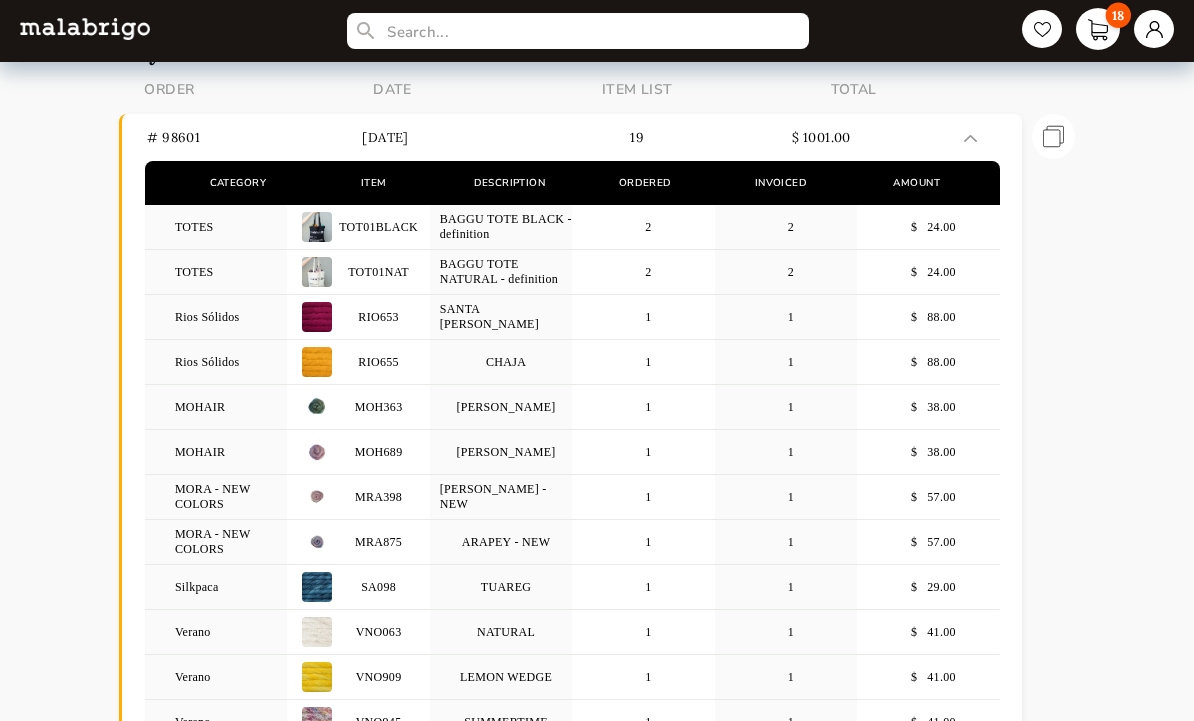 click on "18" at bounding box center (1098, 29) 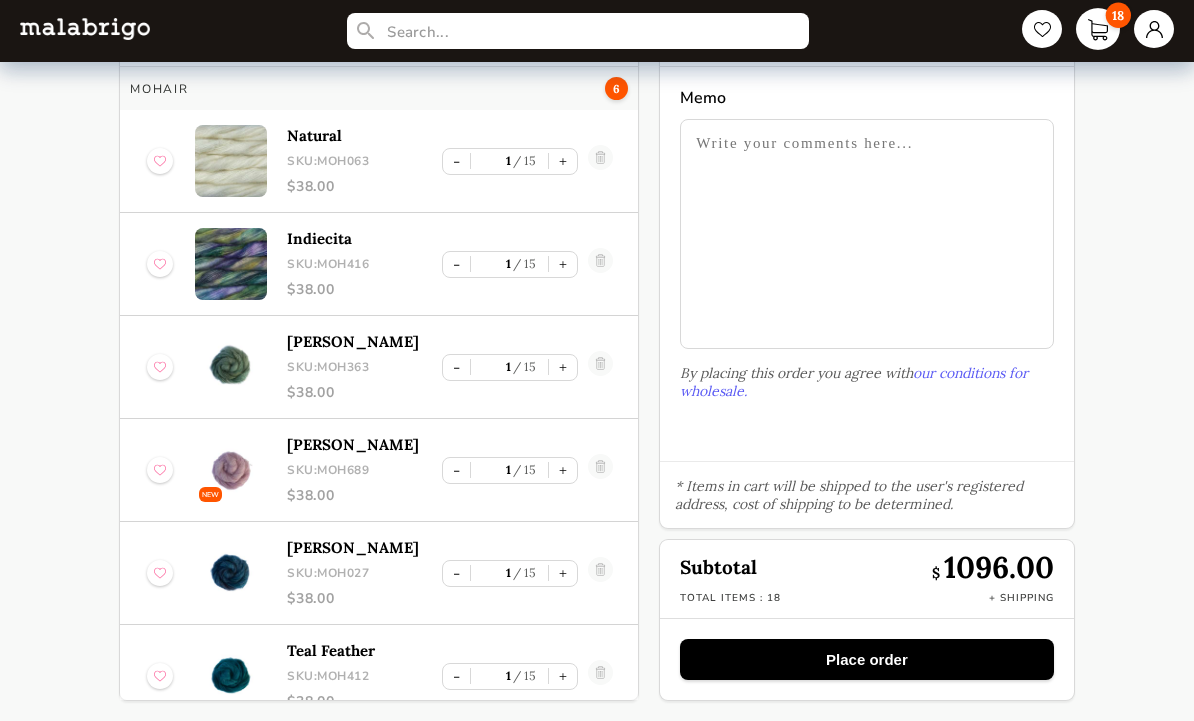scroll, scrollTop: 33, scrollLeft: 0, axis: vertical 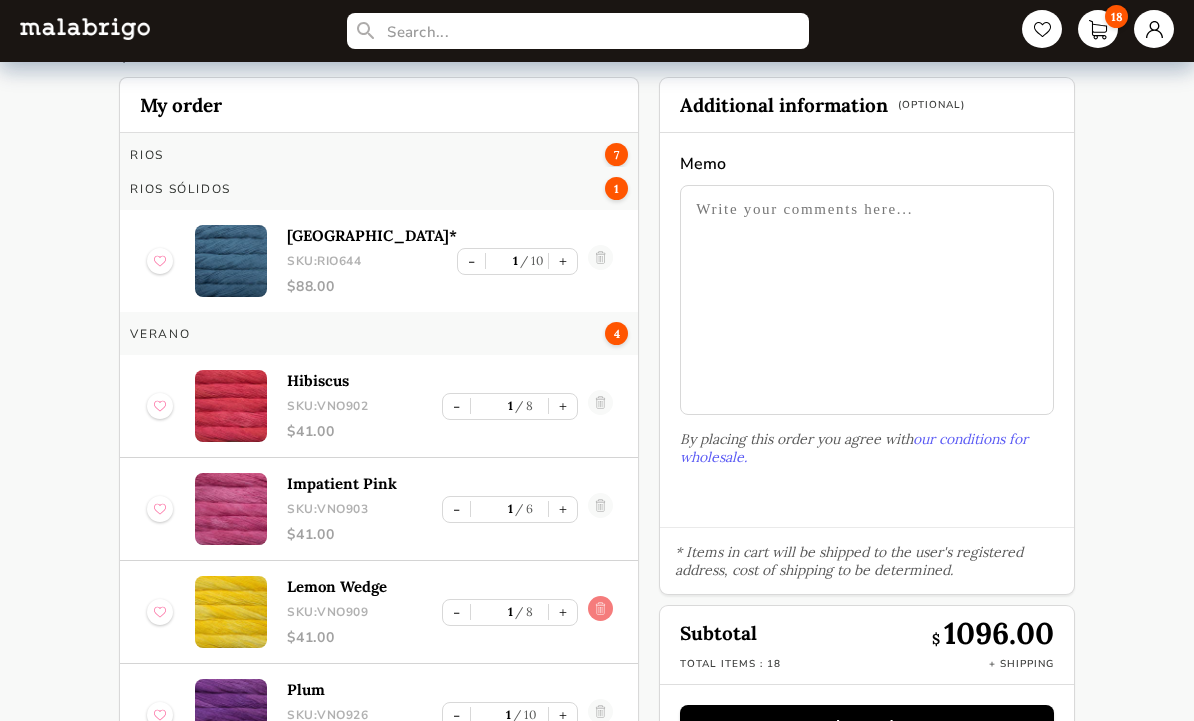 click at bounding box center [600, 612] 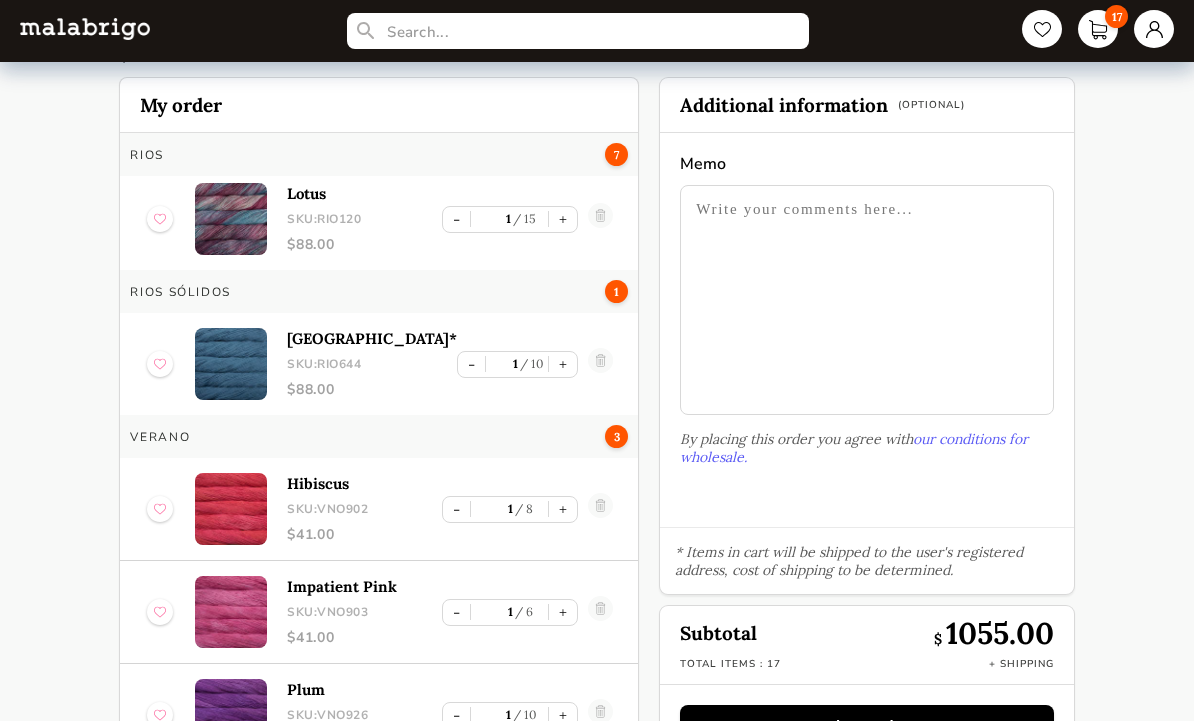 scroll, scrollTop: 1331, scrollLeft: 0, axis: vertical 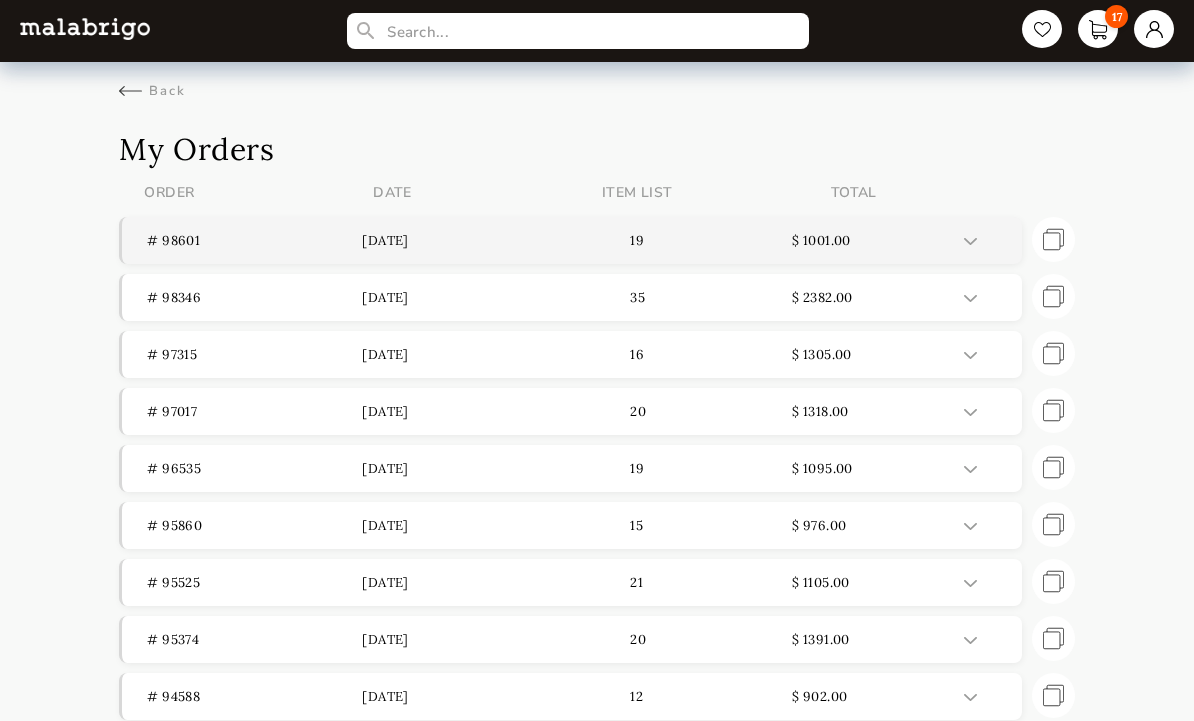click on "# 98601" at bounding box center (254, 240) 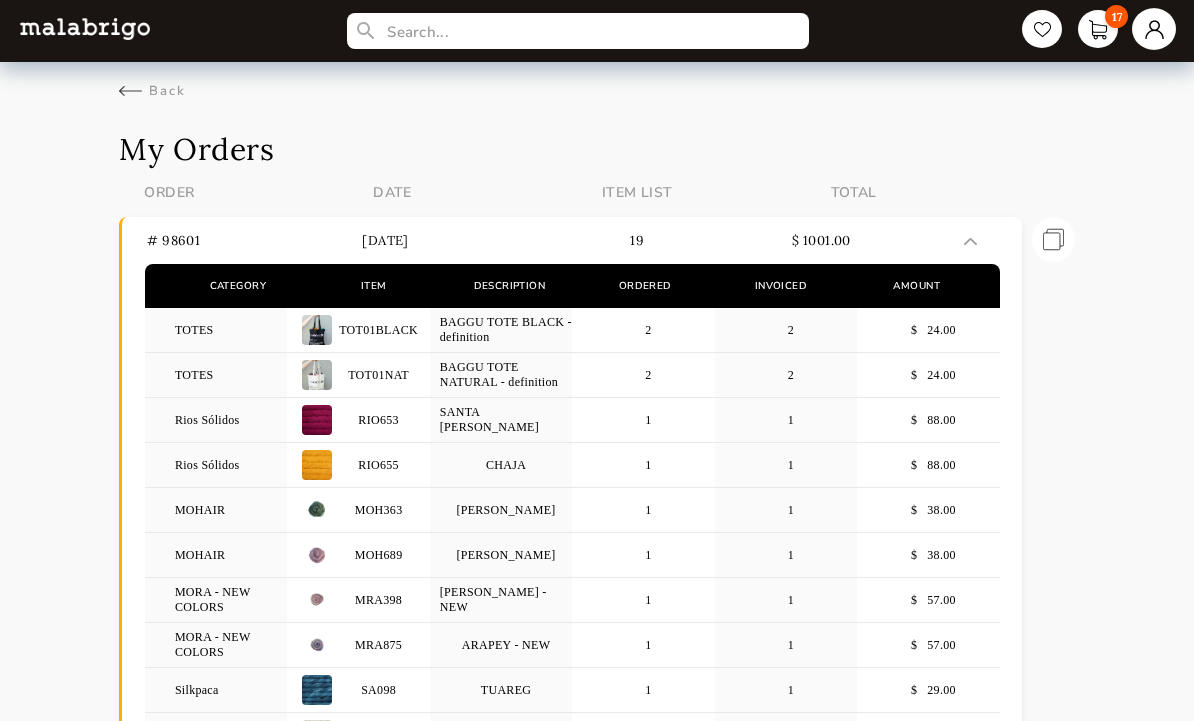 click at bounding box center [1154, 29] 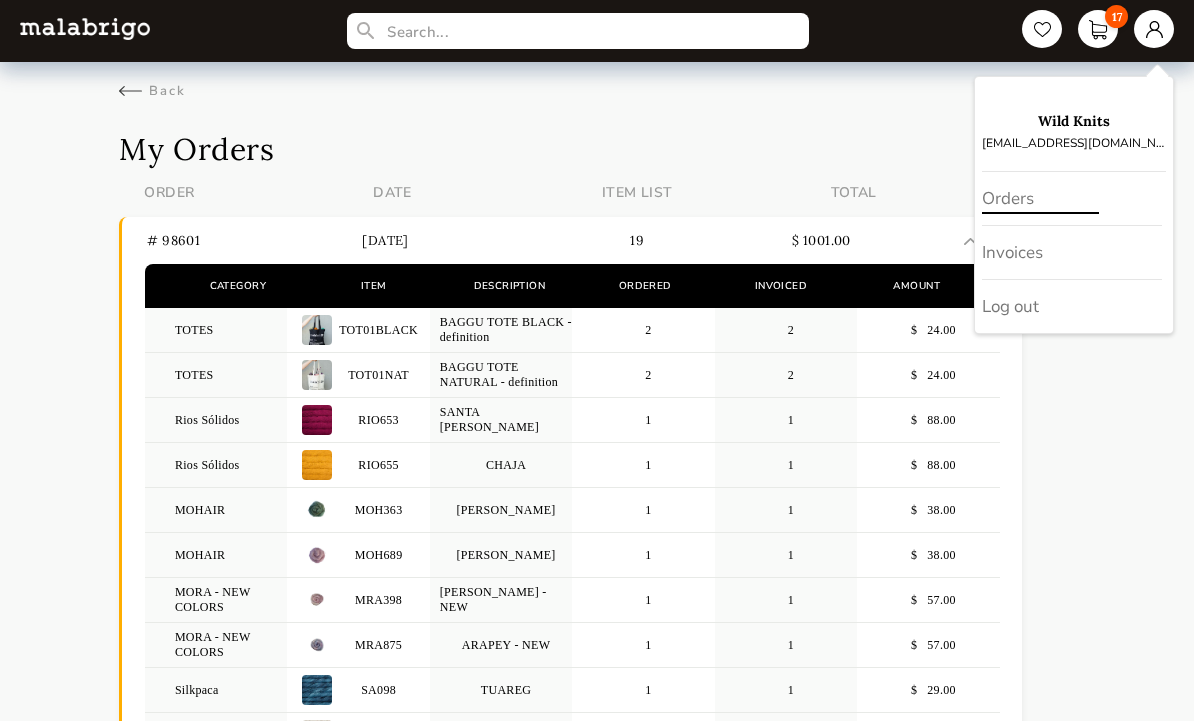 click on "Orders" at bounding box center (1072, 199) 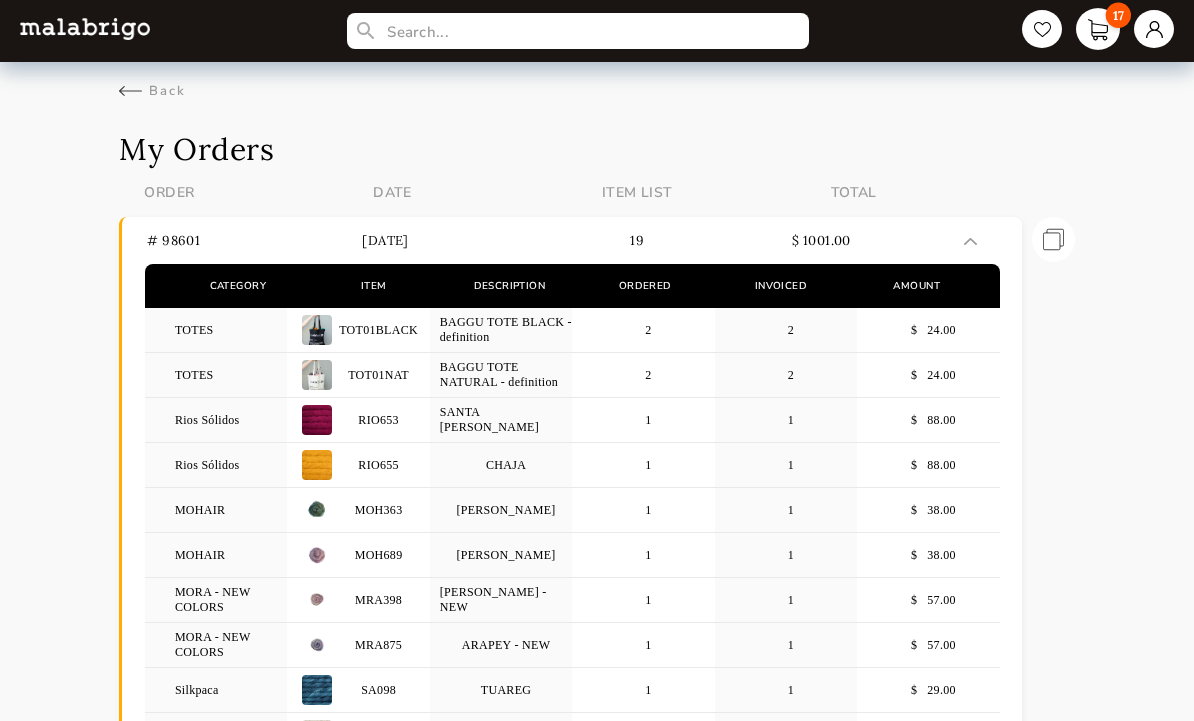 click on "17" at bounding box center [1118, 15] 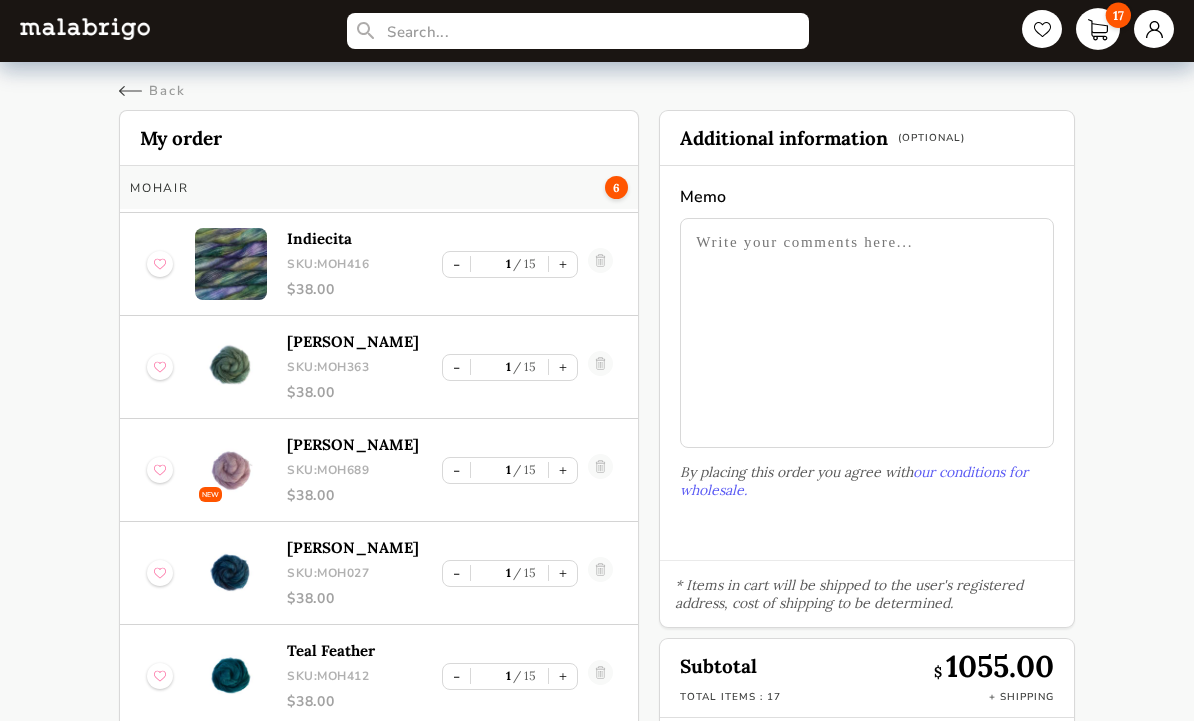 scroll, scrollTop: 98, scrollLeft: 0, axis: vertical 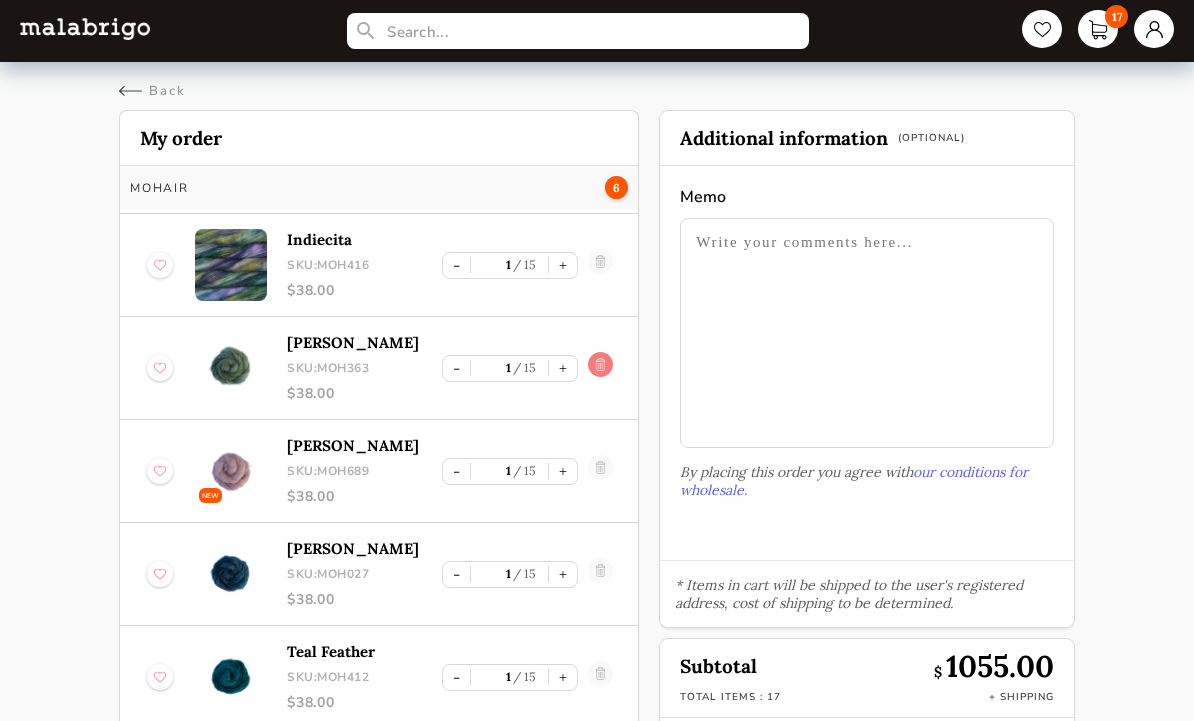 click at bounding box center (600, 368) 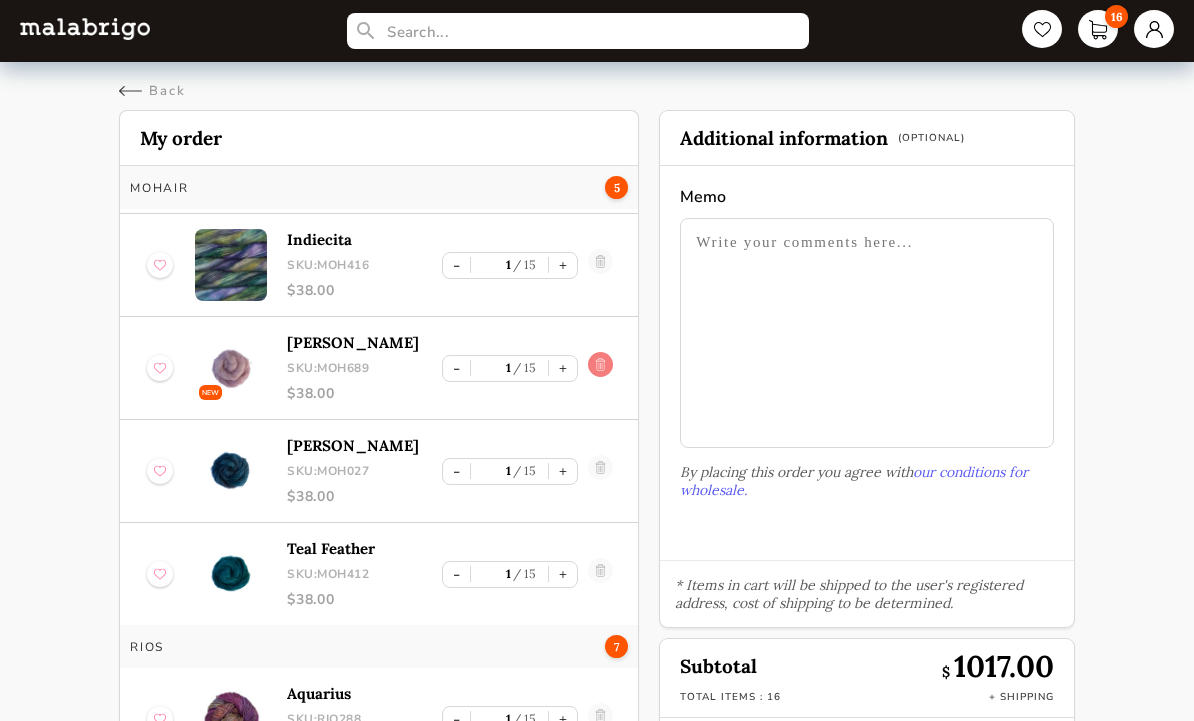 click at bounding box center [600, 368] 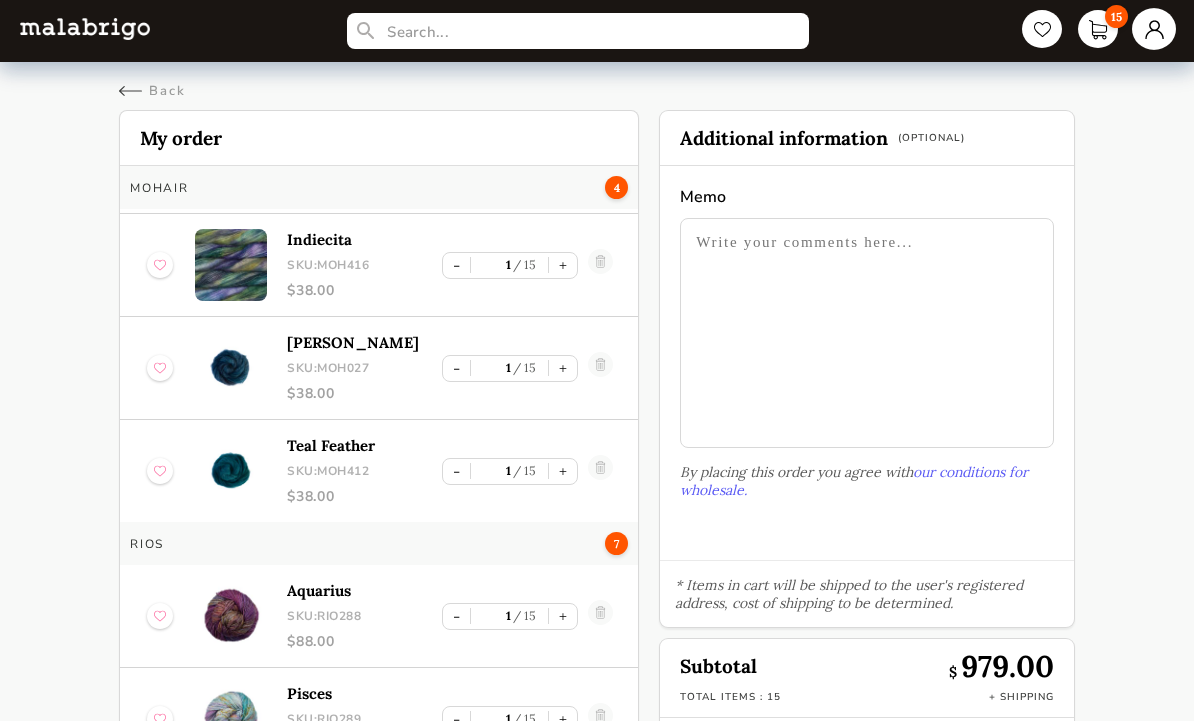click at bounding box center (1154, 29) 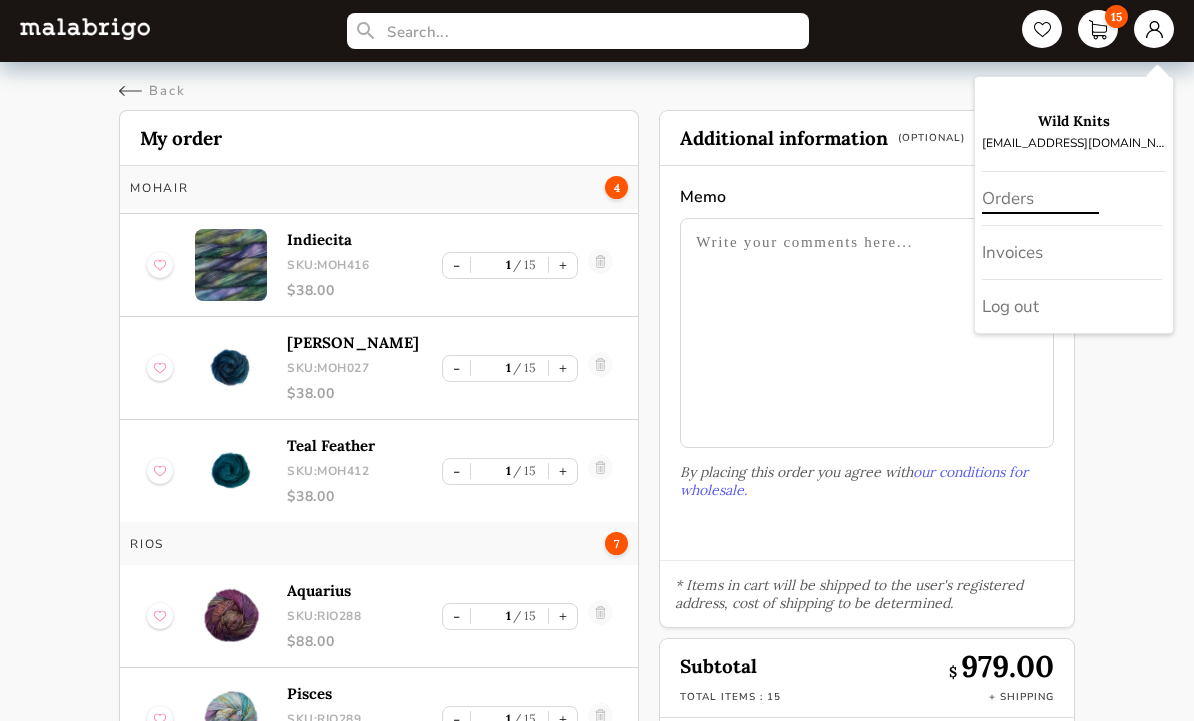 click on "Orders" at bounding box center (1072, 199) 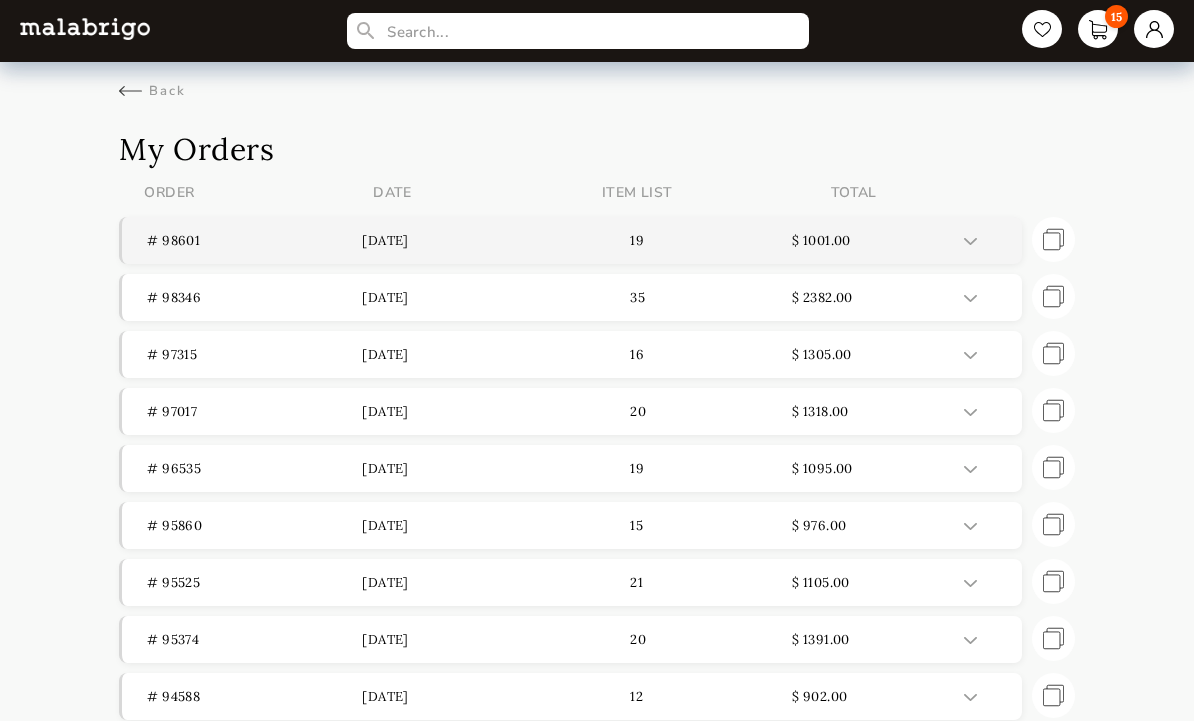 click on "# 98601 07-12-2025 19 $ 1001.00" at bounding box center [572, 240] 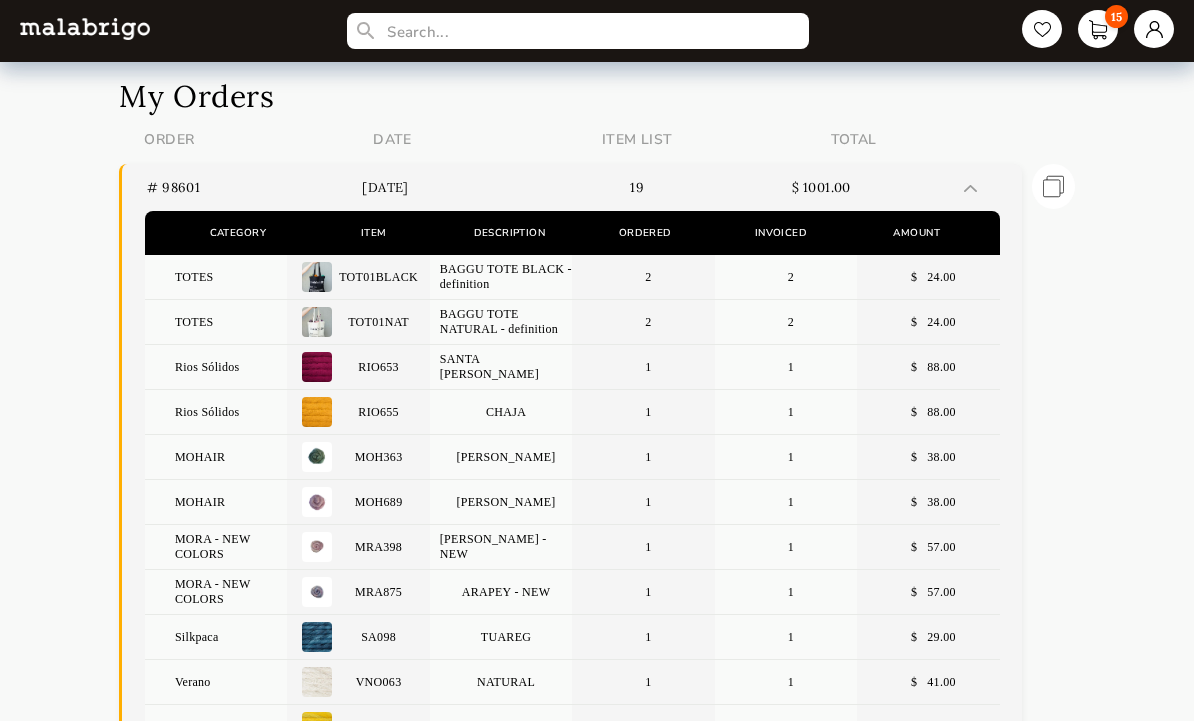 scroll, scrollTop: 0, scrollLeft: 0, axis: both 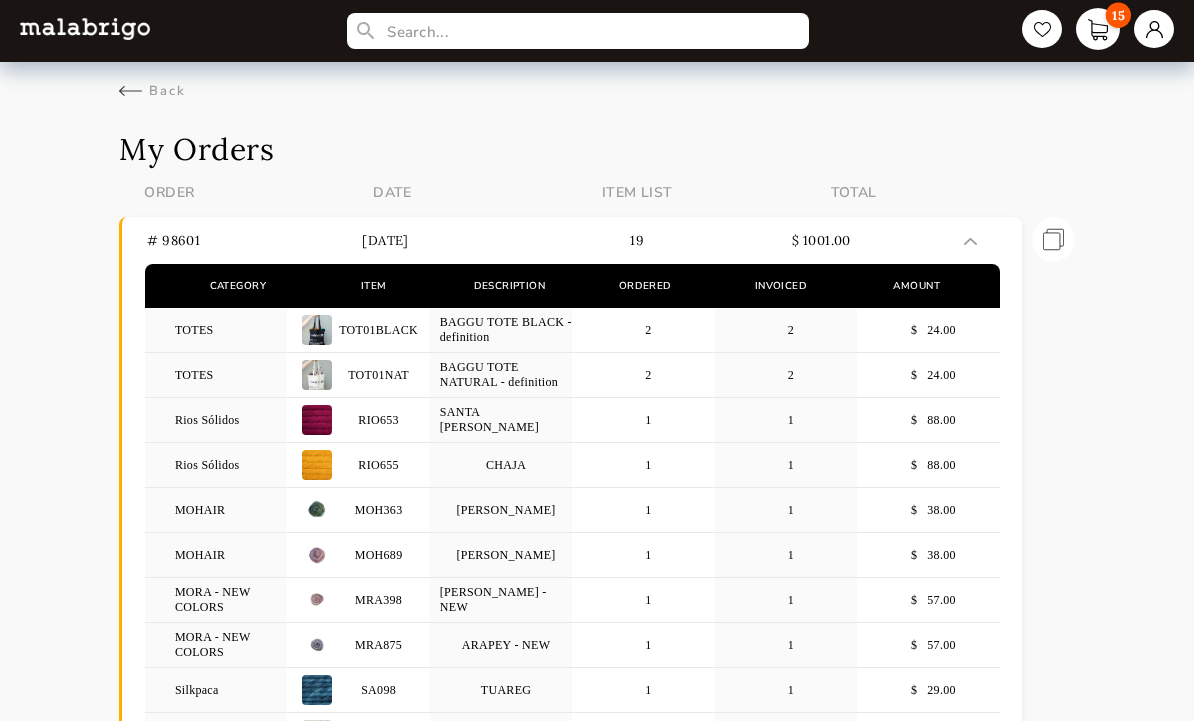 click on "15" at bounding box center (1098, 29) 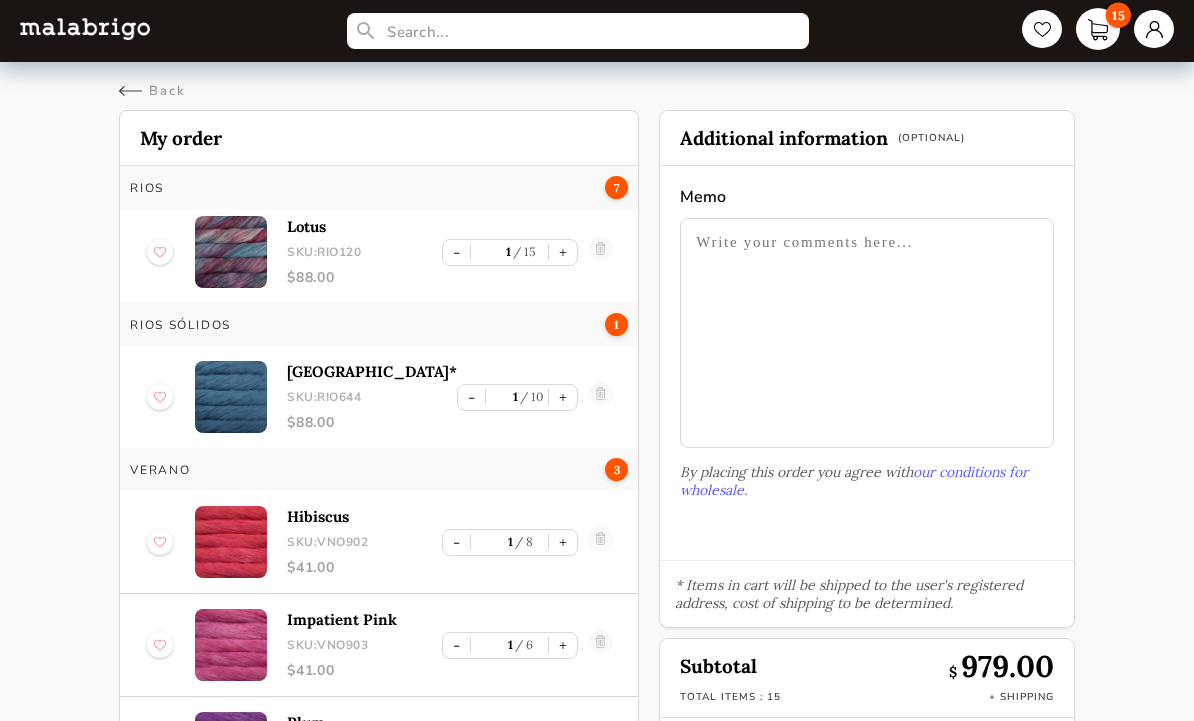 scroll, scrollTop: 1120, scrollLeft: 0, axis: vertical 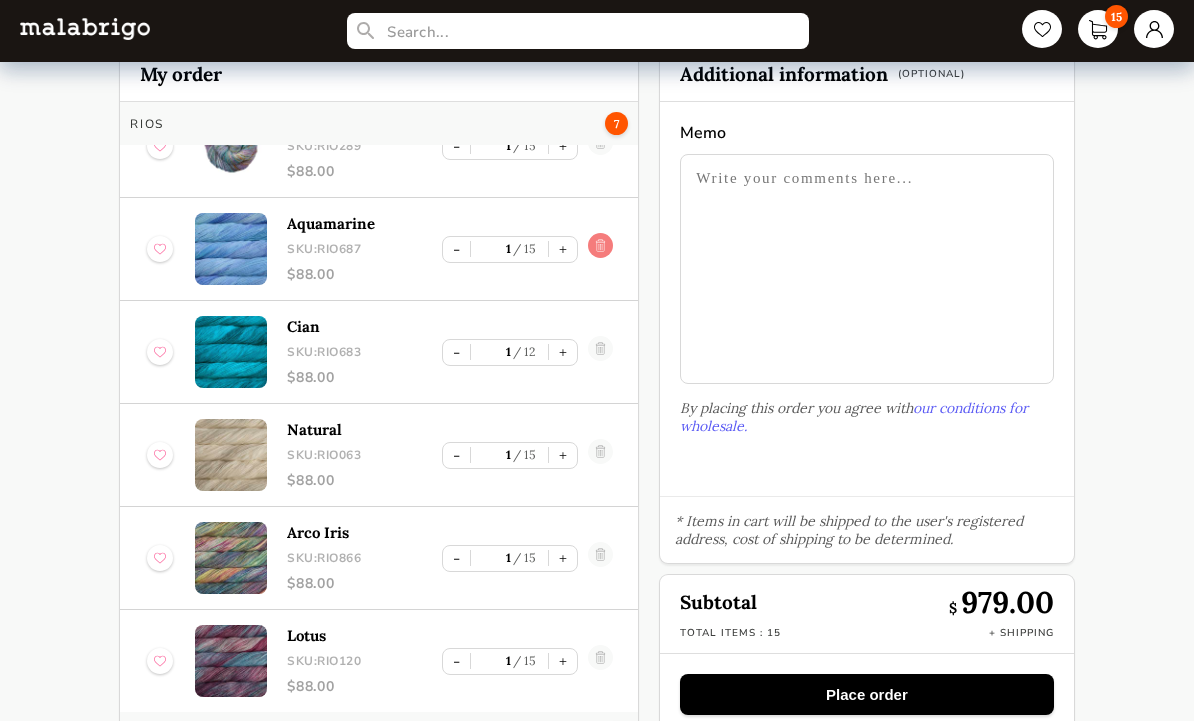 click at bounding box center [600, 249] 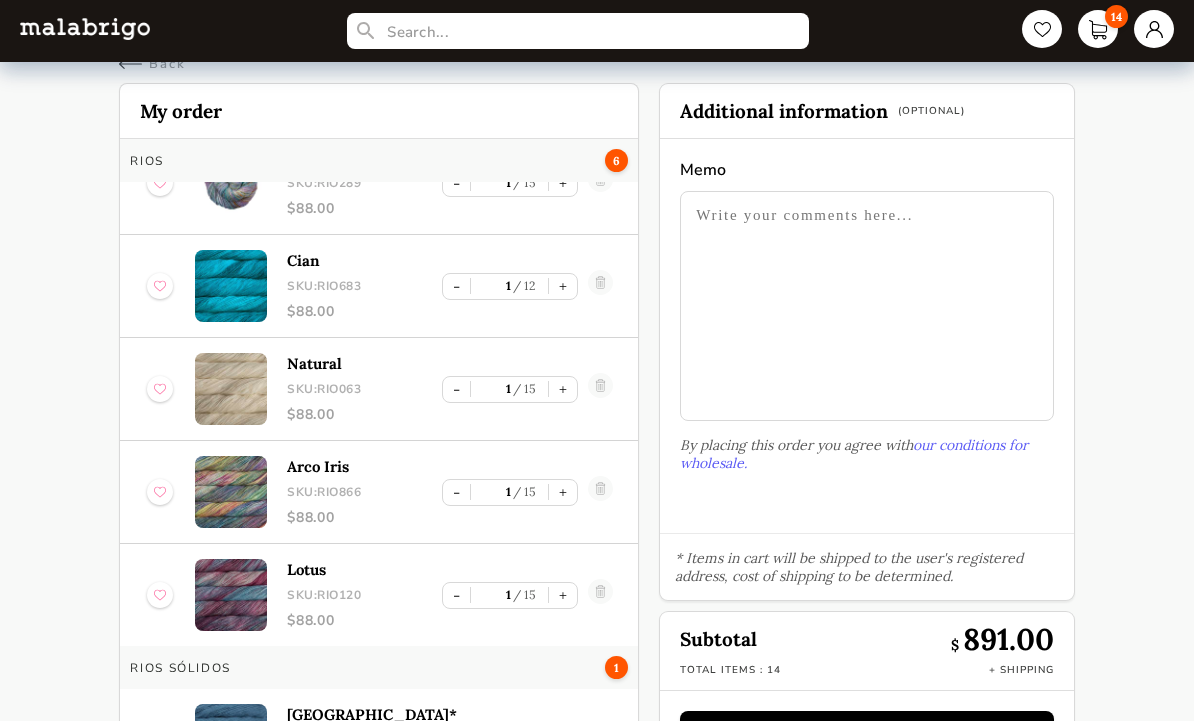 scroll, scrollTop: 0, scrollLeft: 0, axis: both 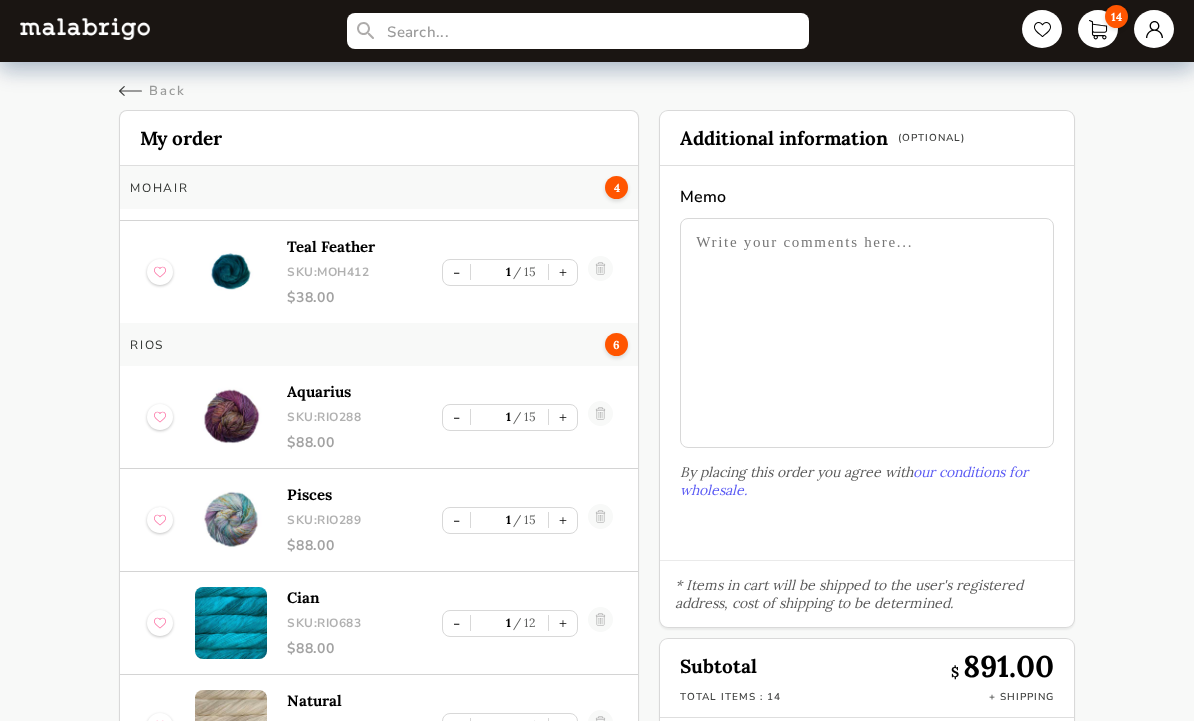 click at bounding box center [231, 520] 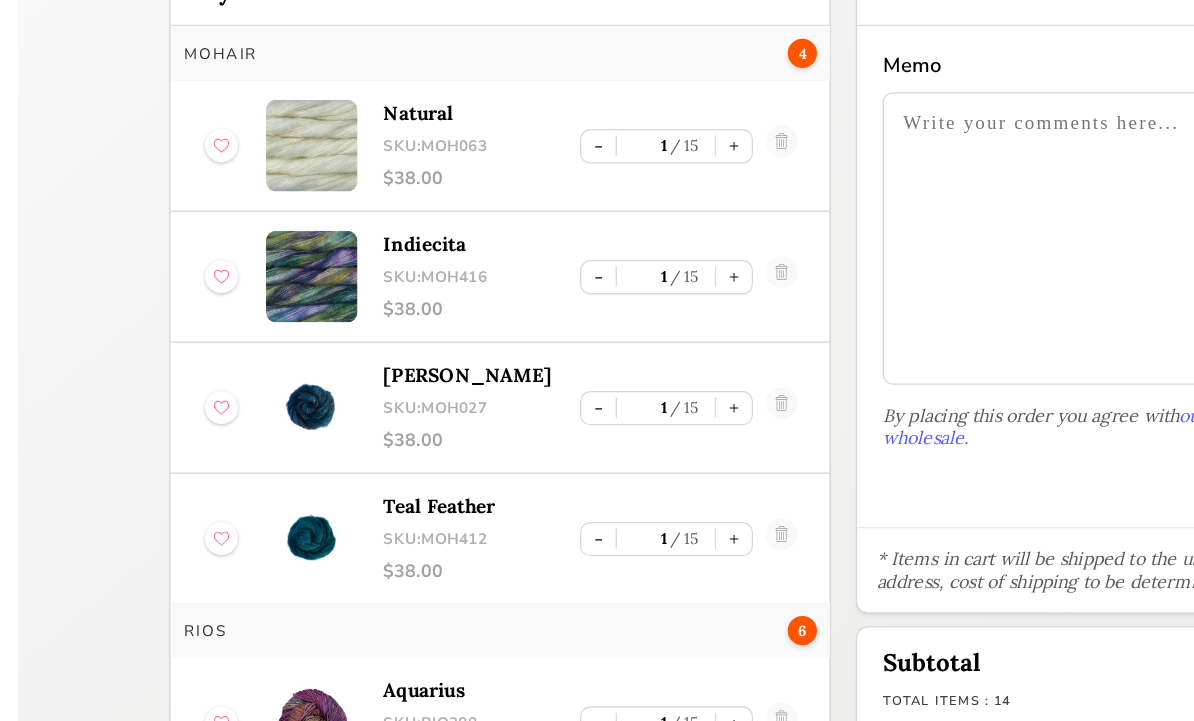 scroll, scrollTop: 48, scrollLeft: 0, axis: vertical 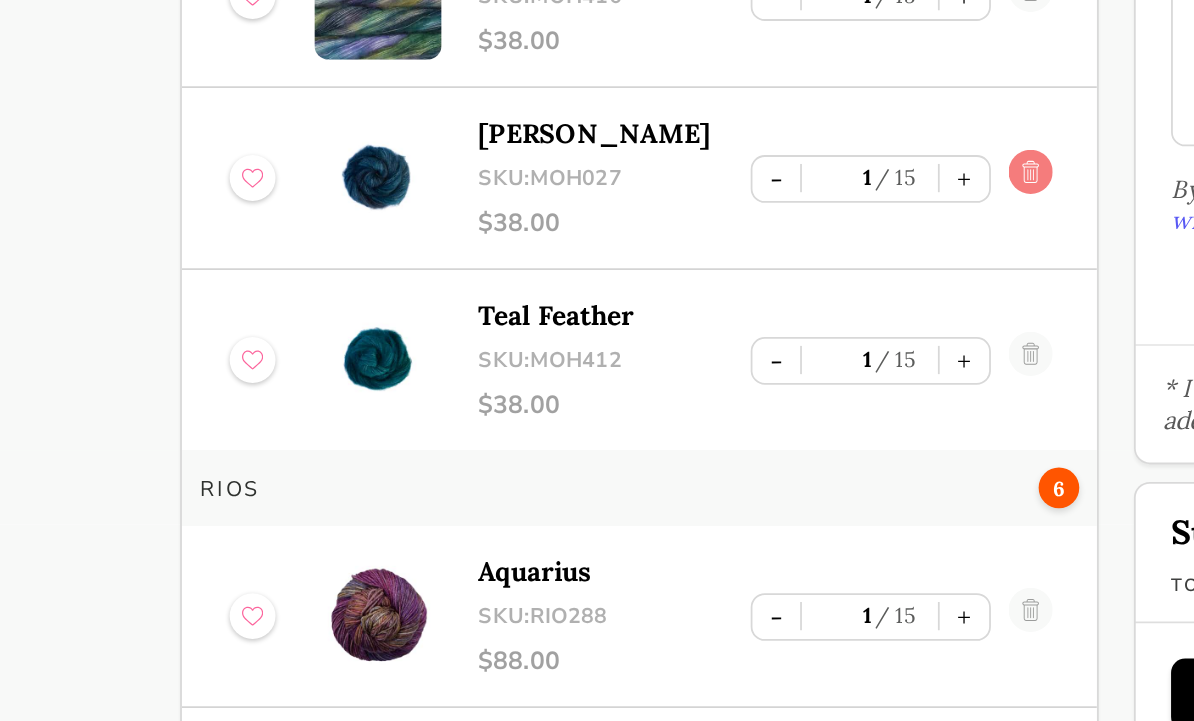 click at bounding box center (600, 374) 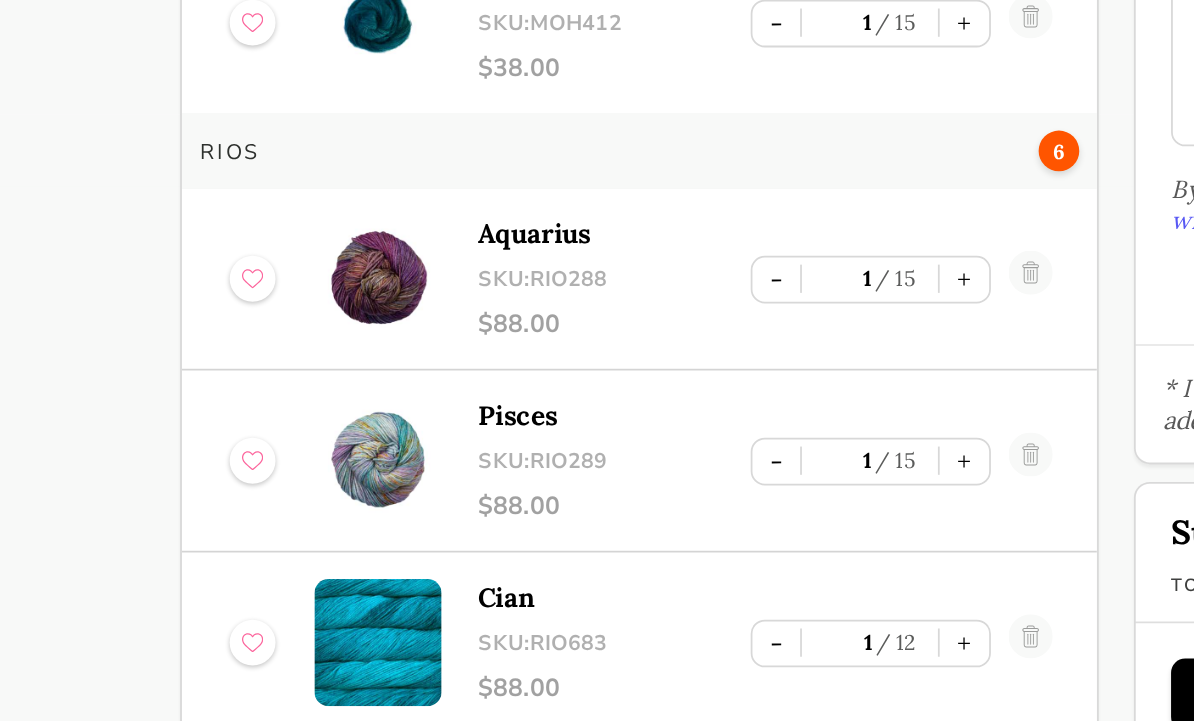 scroll, scrollTop: 282, scrollLeft: 0, axis: vertical 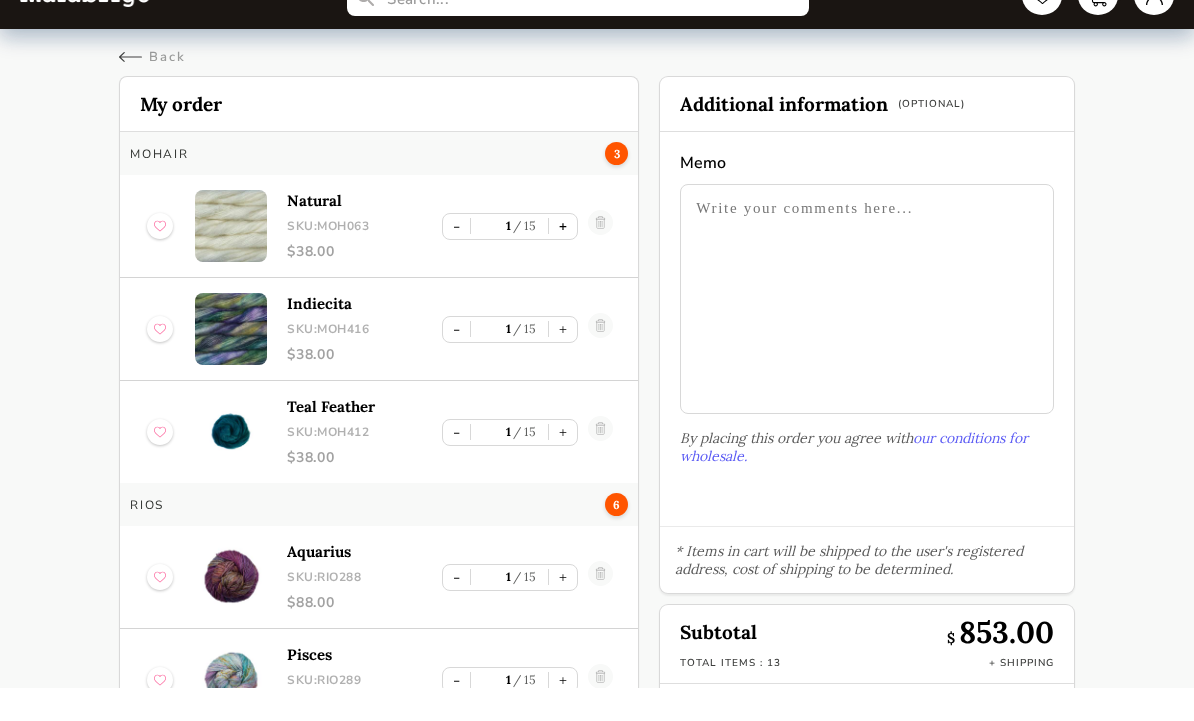 click on "+" at bounding box center [563, 259] 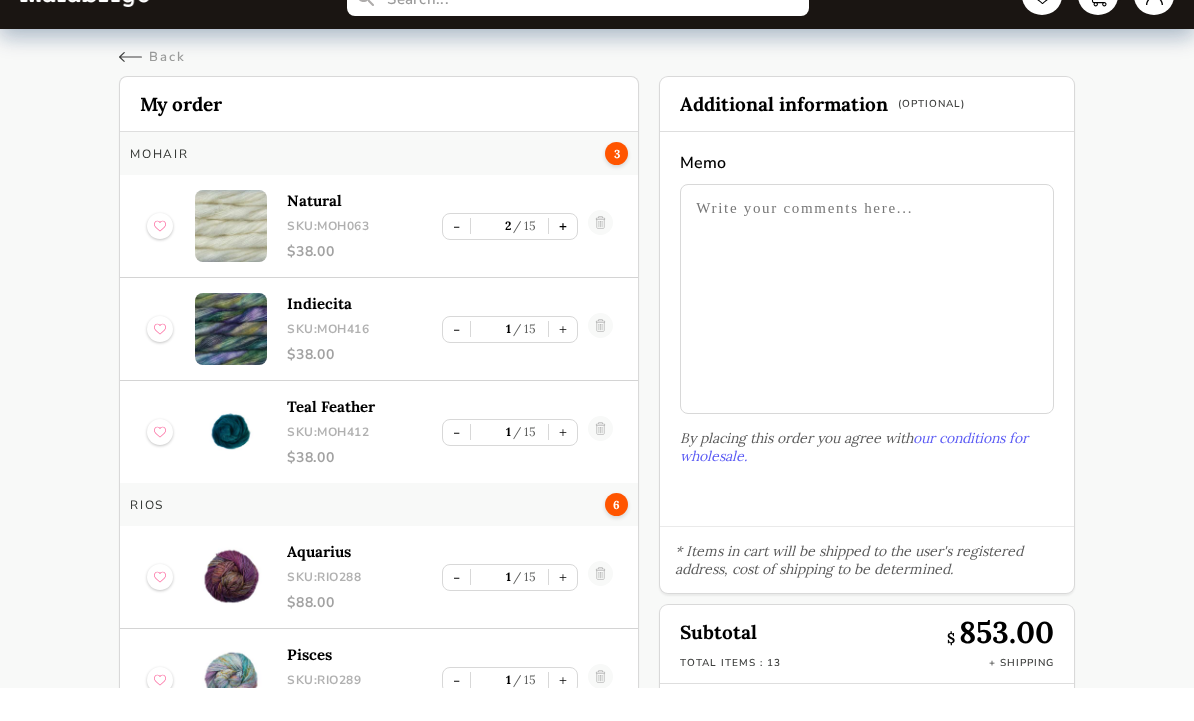 scroll, scrollTop: 33, scrollLeft: 0, axis: vertical 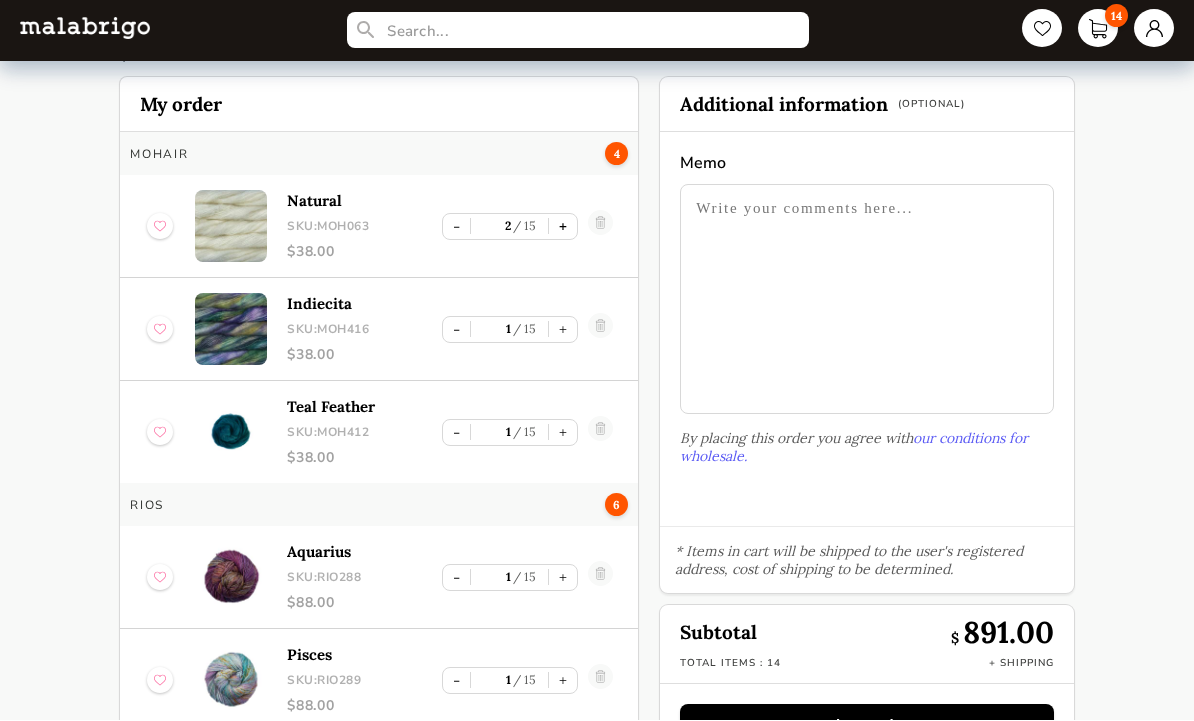 click on "-" at bounding box center (456, 227) 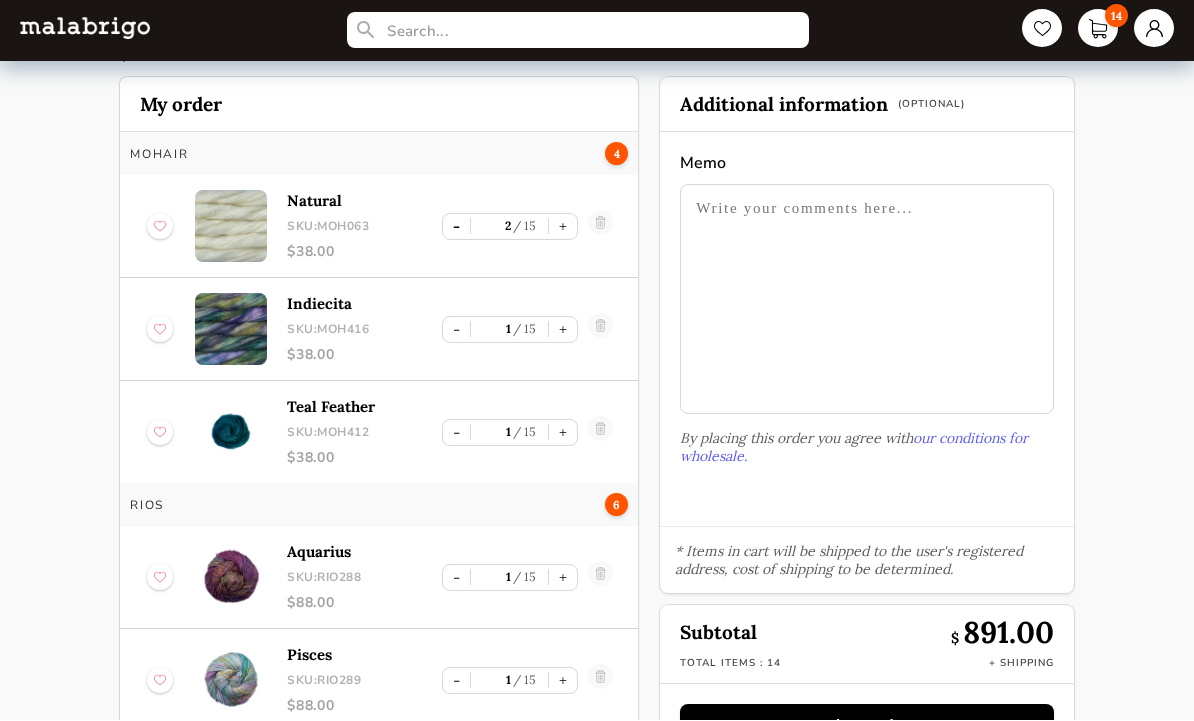type on "1" 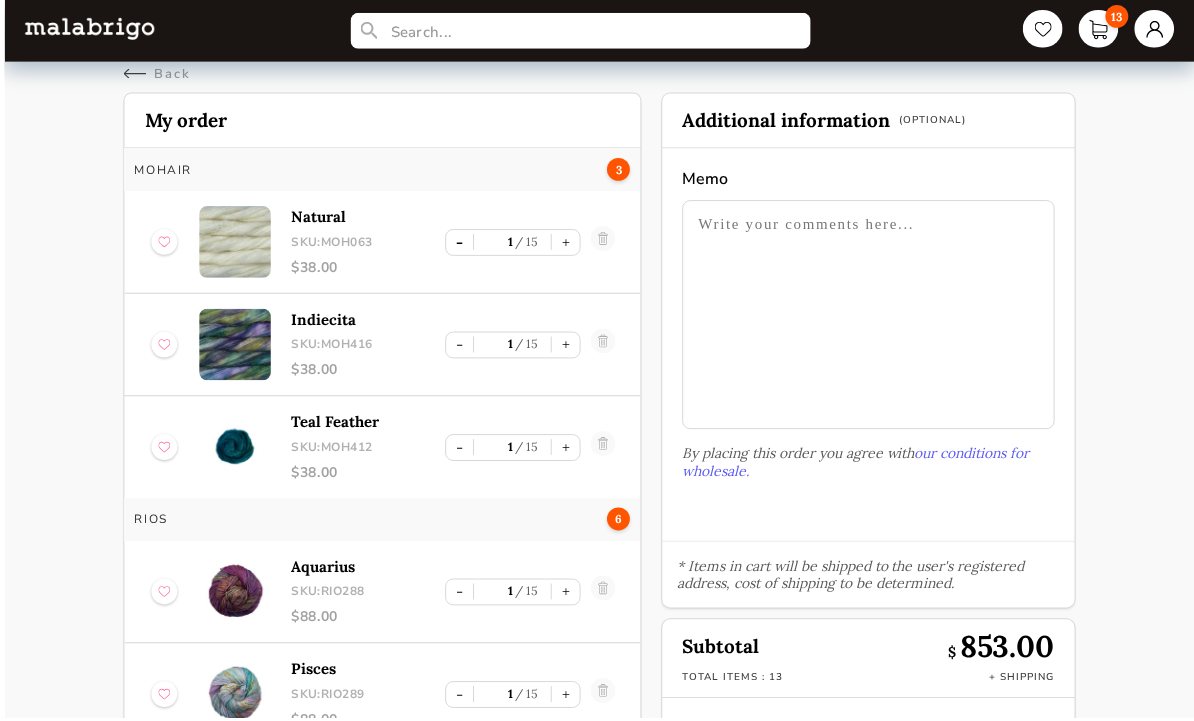 scroll, scrollTop: 21, scrollLeft: 0, axis: vertical 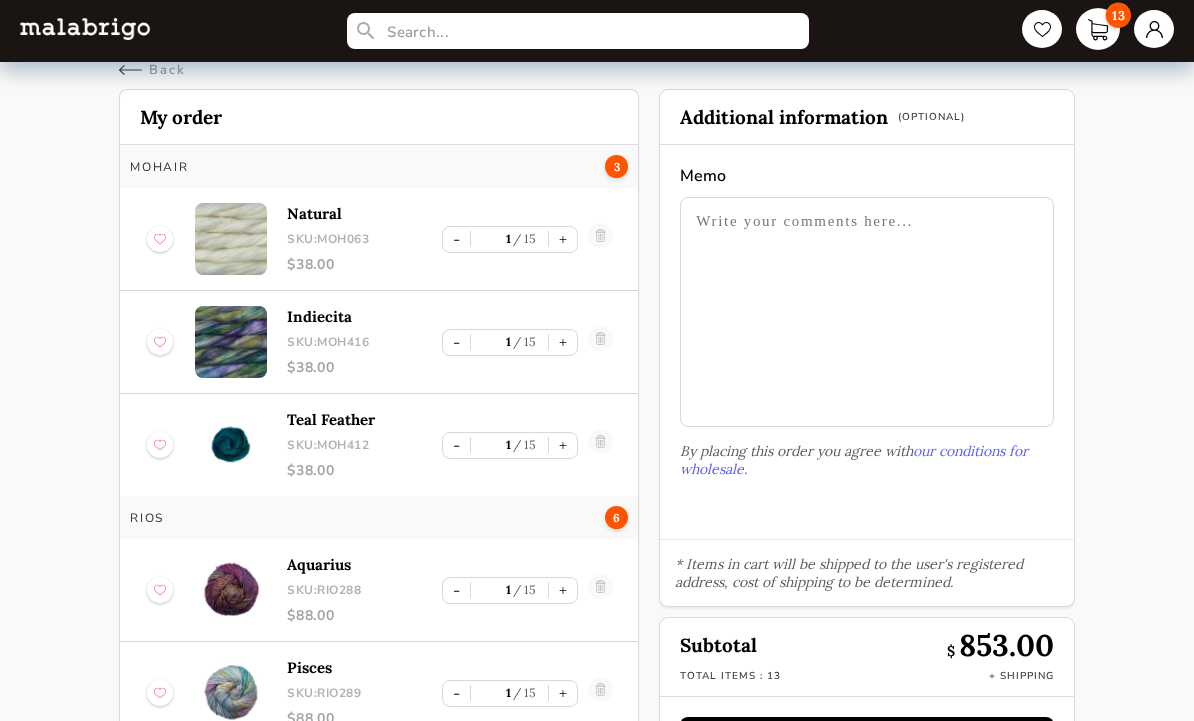 click on "13" at bounding box center [1098, 29] 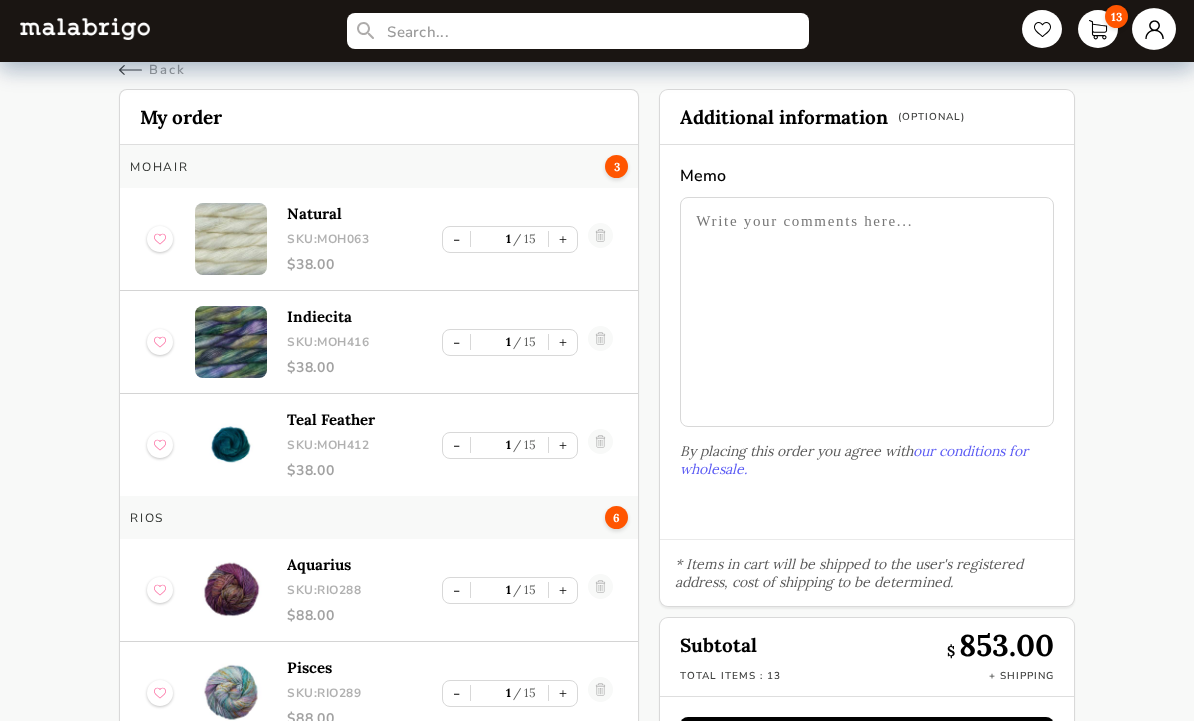click at bounding box center (1154, 29) 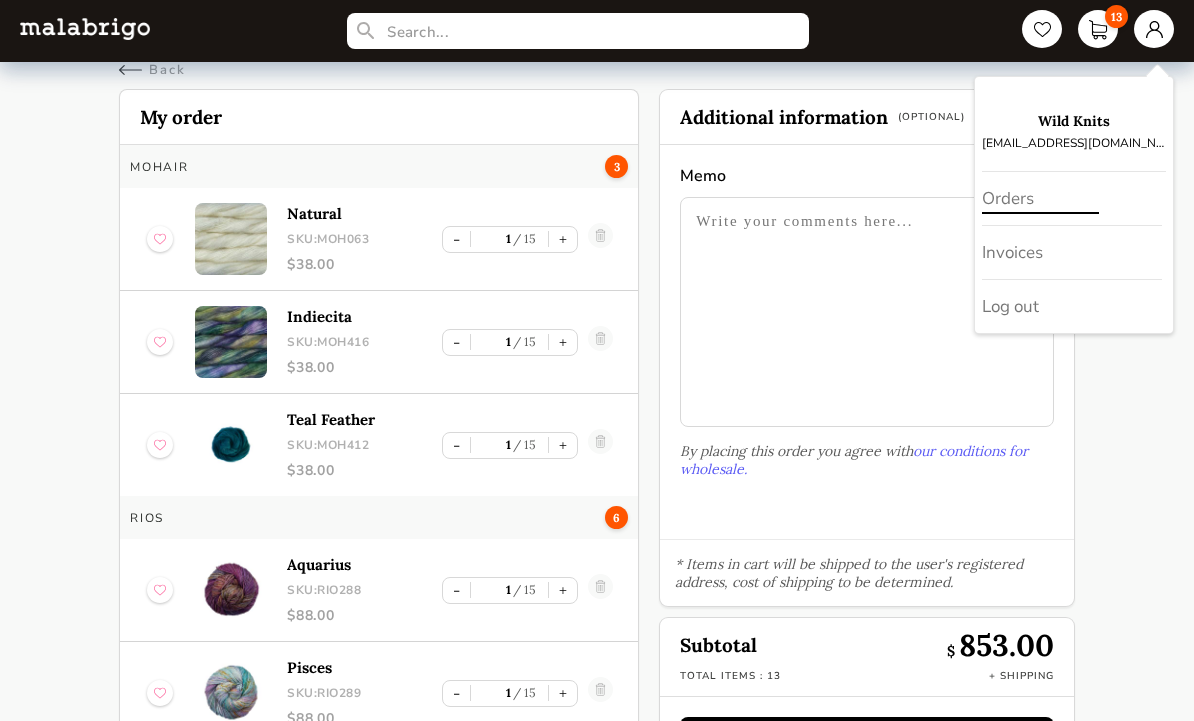 click on "Orders" at bounding box center [1072, 199] 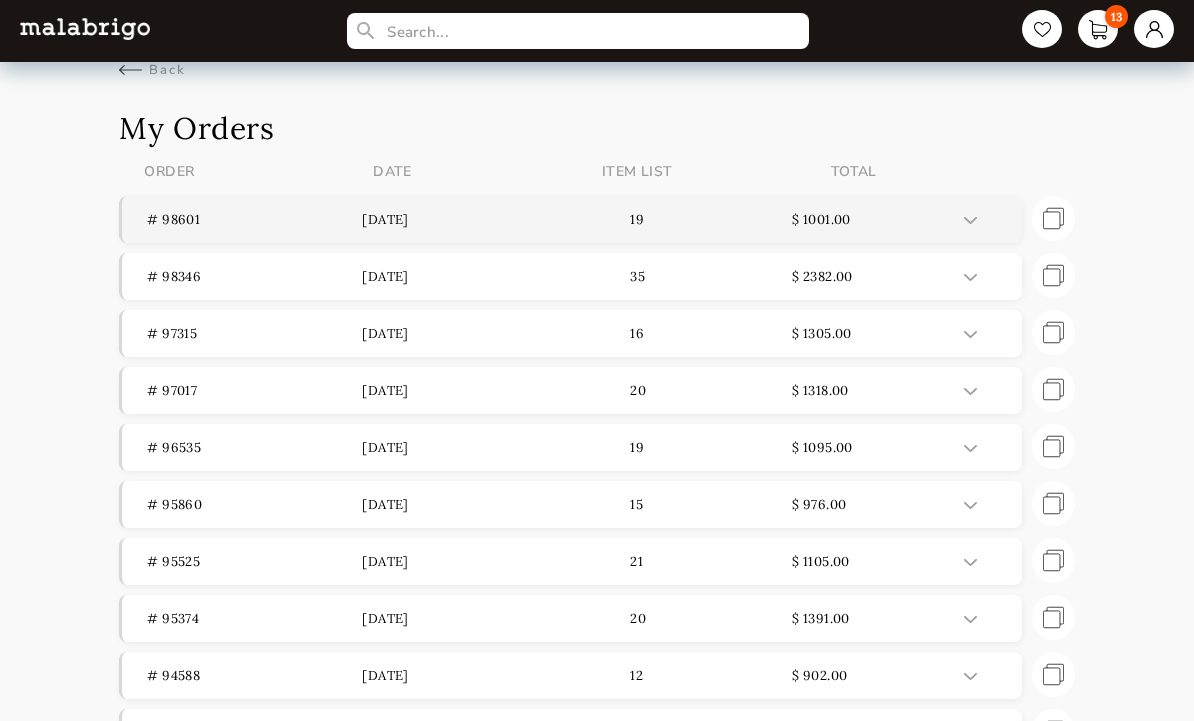 click on "# 98601" at bounding box center (254, 219) 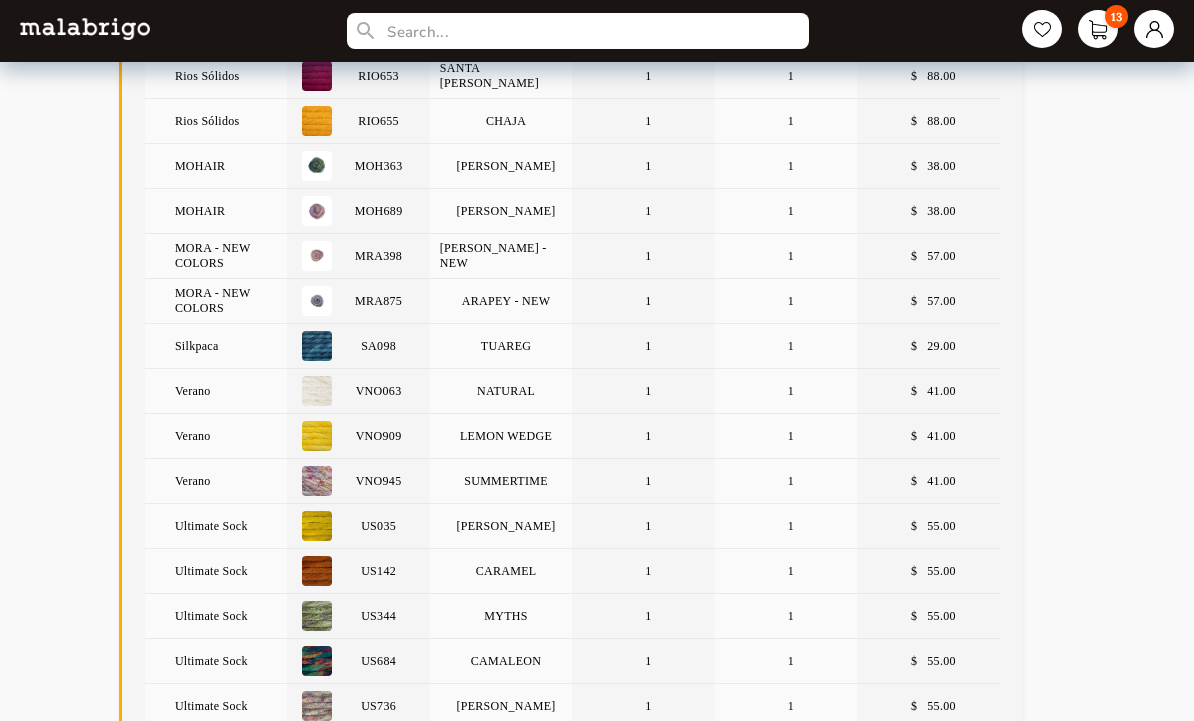 scroll, scrollTop: 0, scrollLeft: 0, axis: both 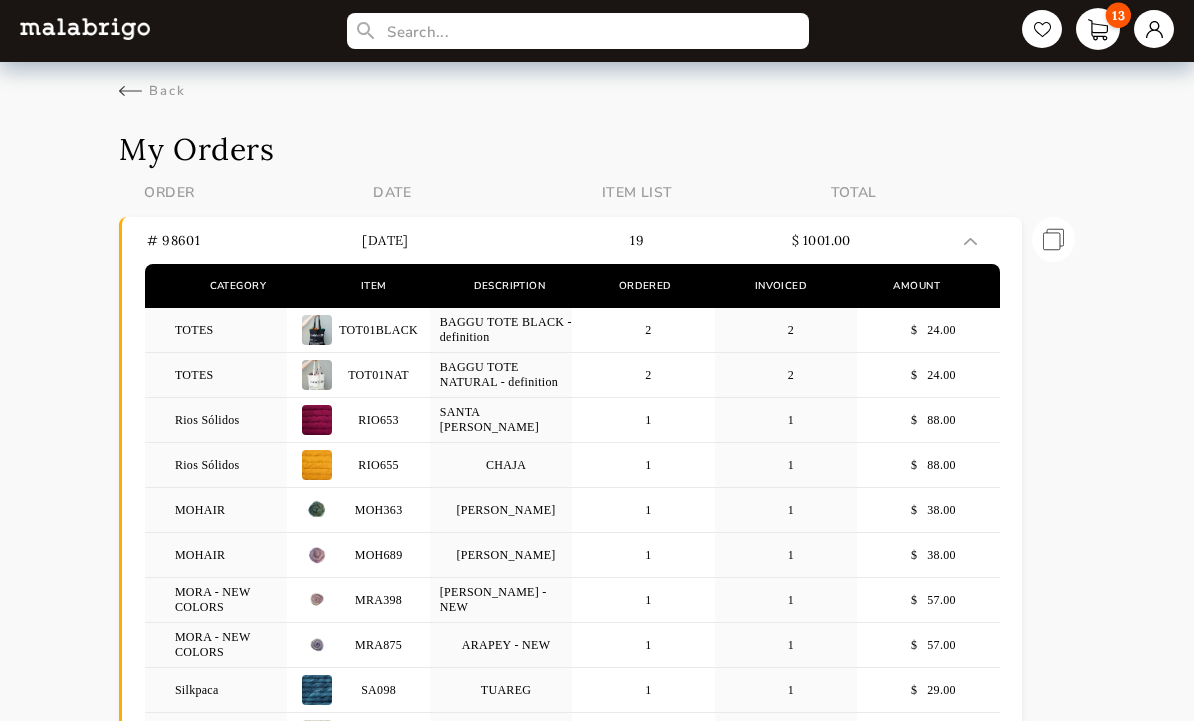 click on "13" at bounding box center (1098, 29) 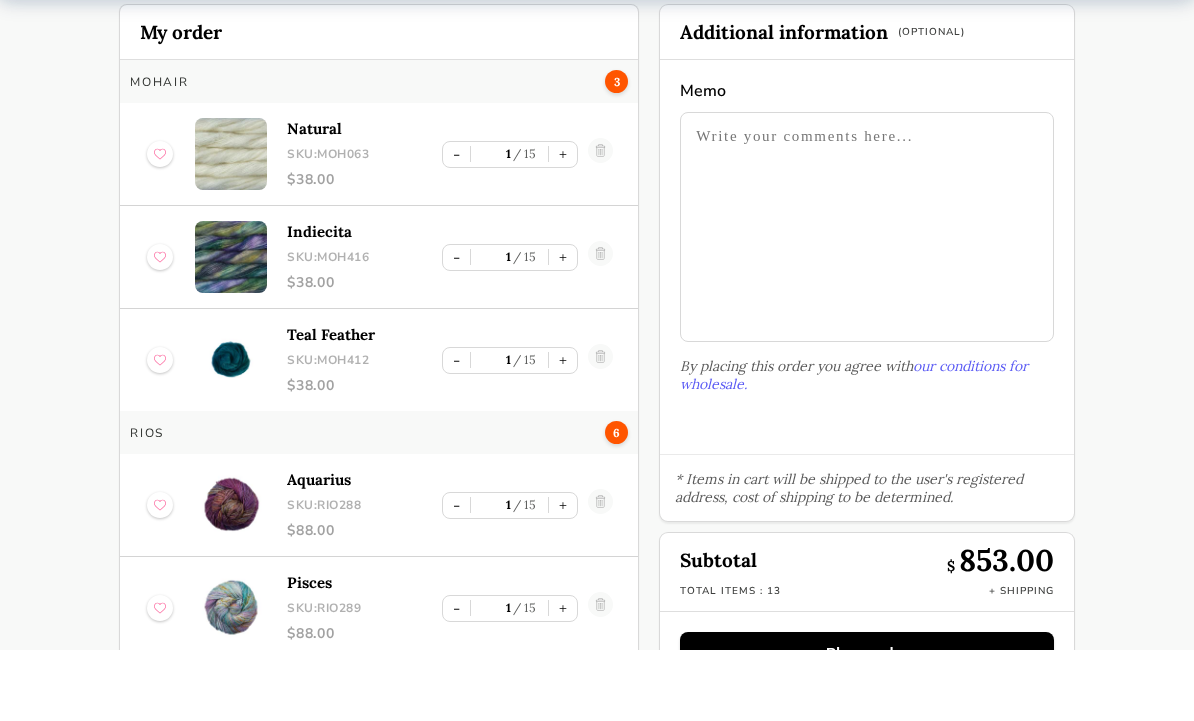 scroll, scrollTop: 33, scrollLeft: 0, axis: vertical 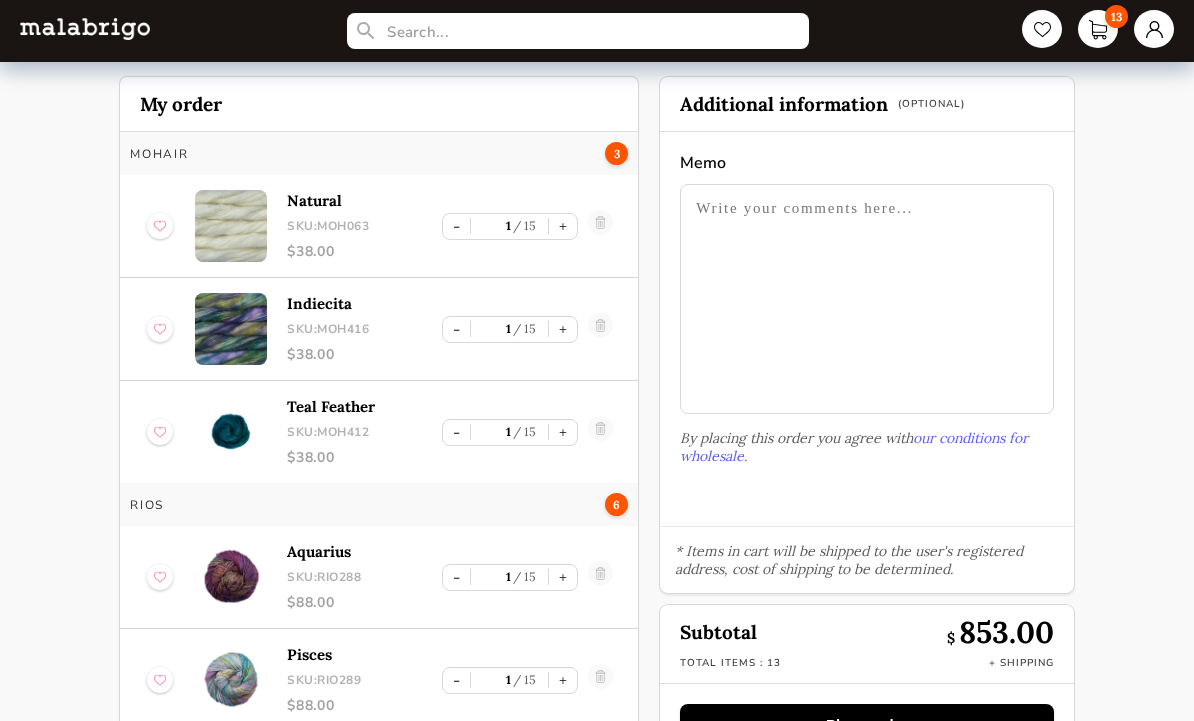 click on "Place order" at bounding box center (866, 725) 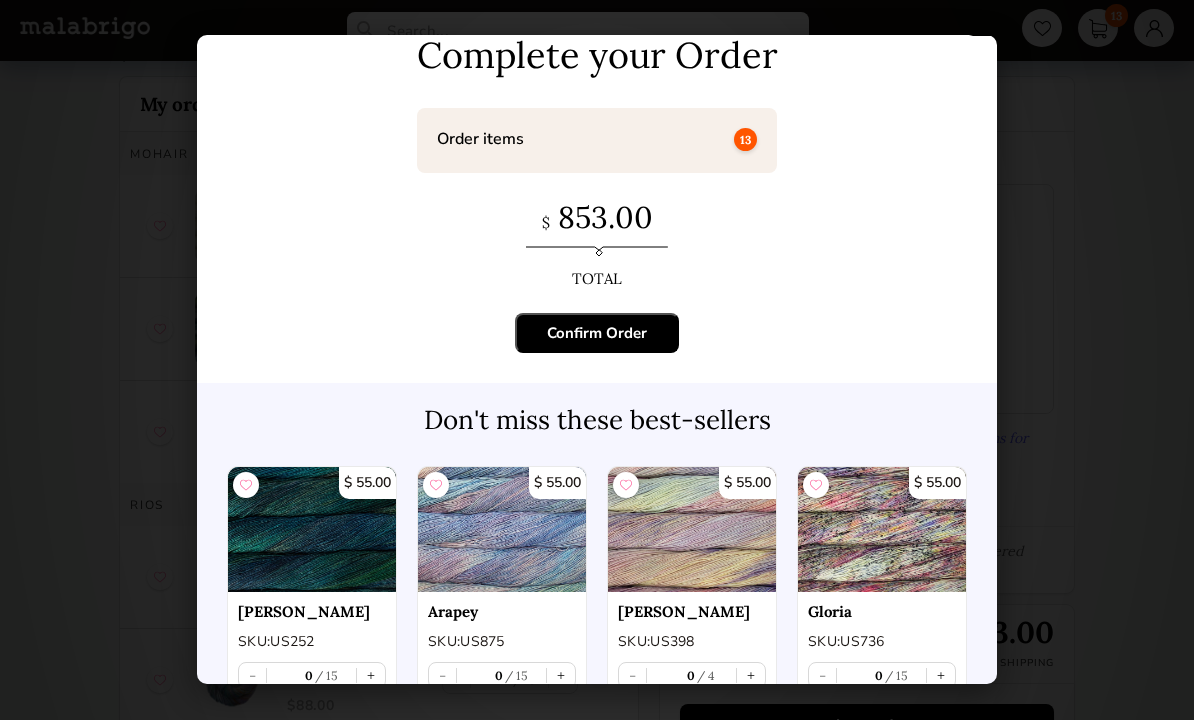 scroll, scrollTop: 32, scrollLeft: 0, axis: vertical 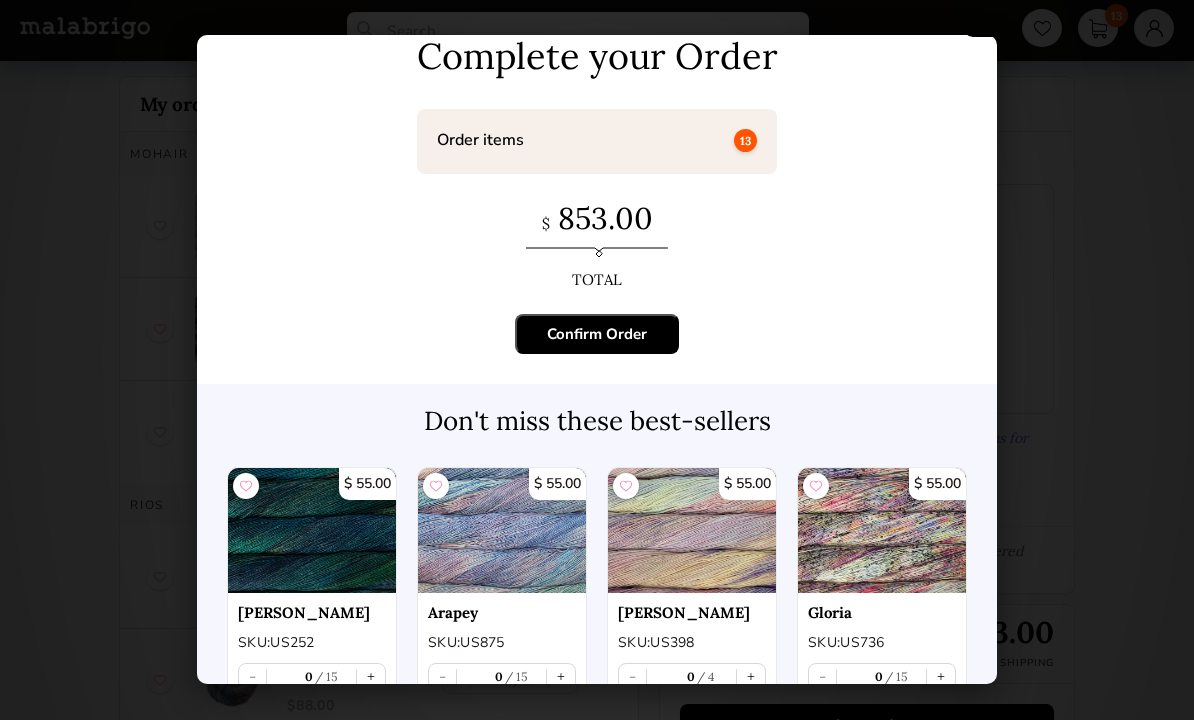 click on "Confirm Order" at bounding box center (597, 335) 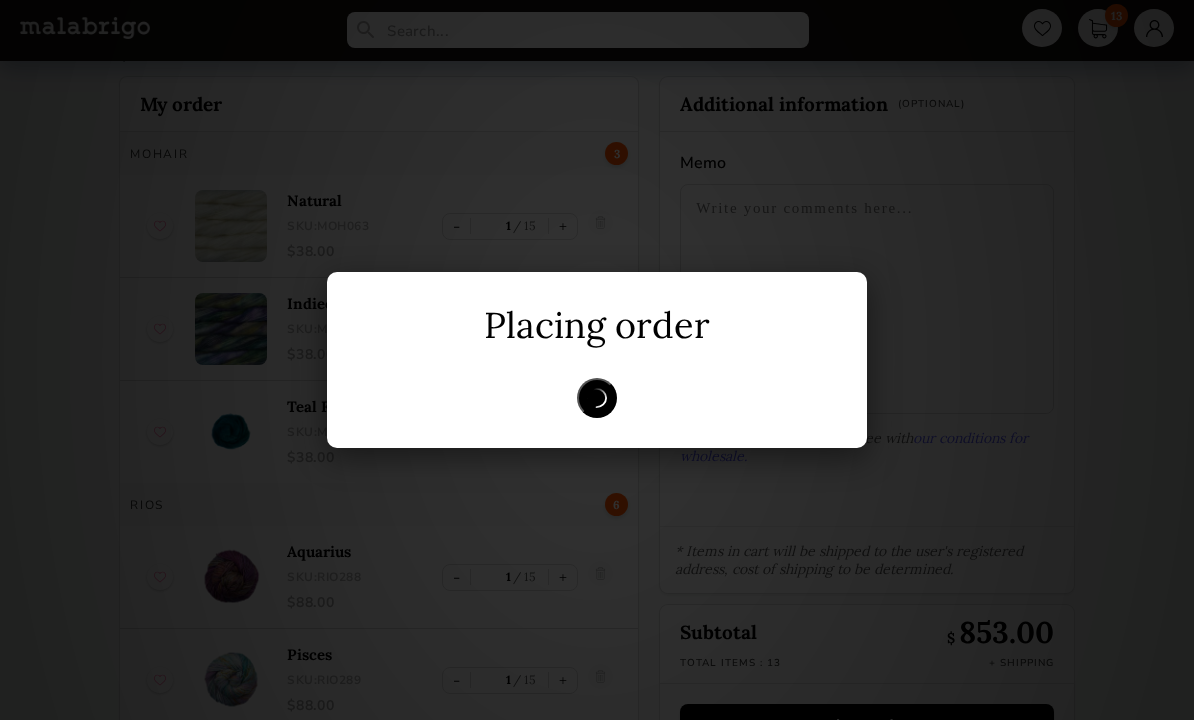 scroll, scrollTop: 0, scrollLeft: 0, axis: both 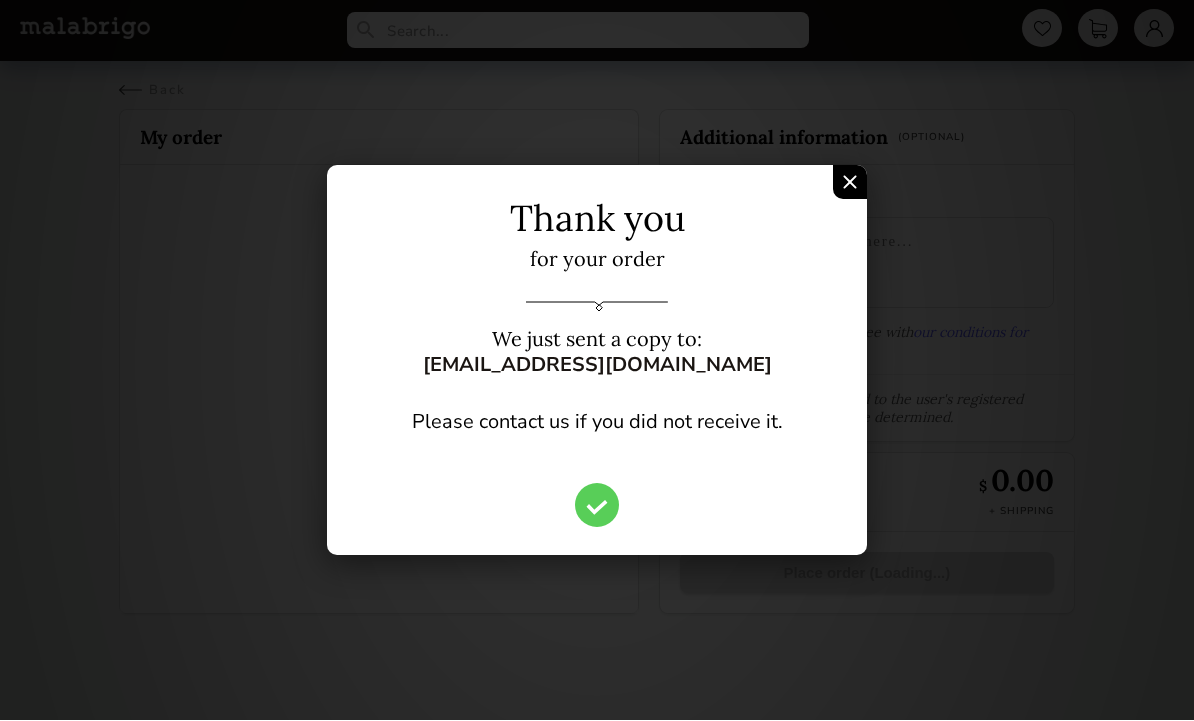 click at bounding box center (850, 183) 